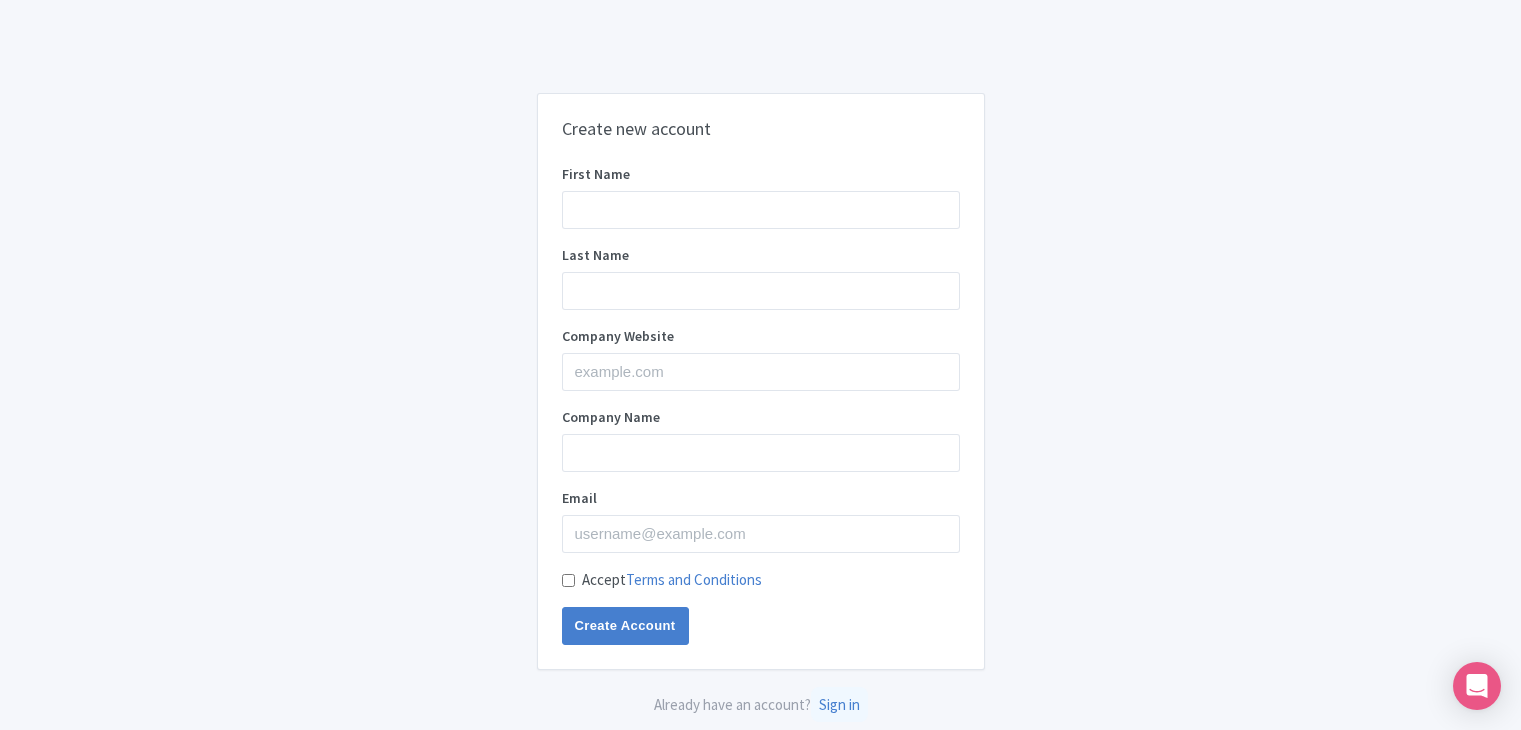 scroll, scrollTop: 0, scrollLeft: 0, axis: both 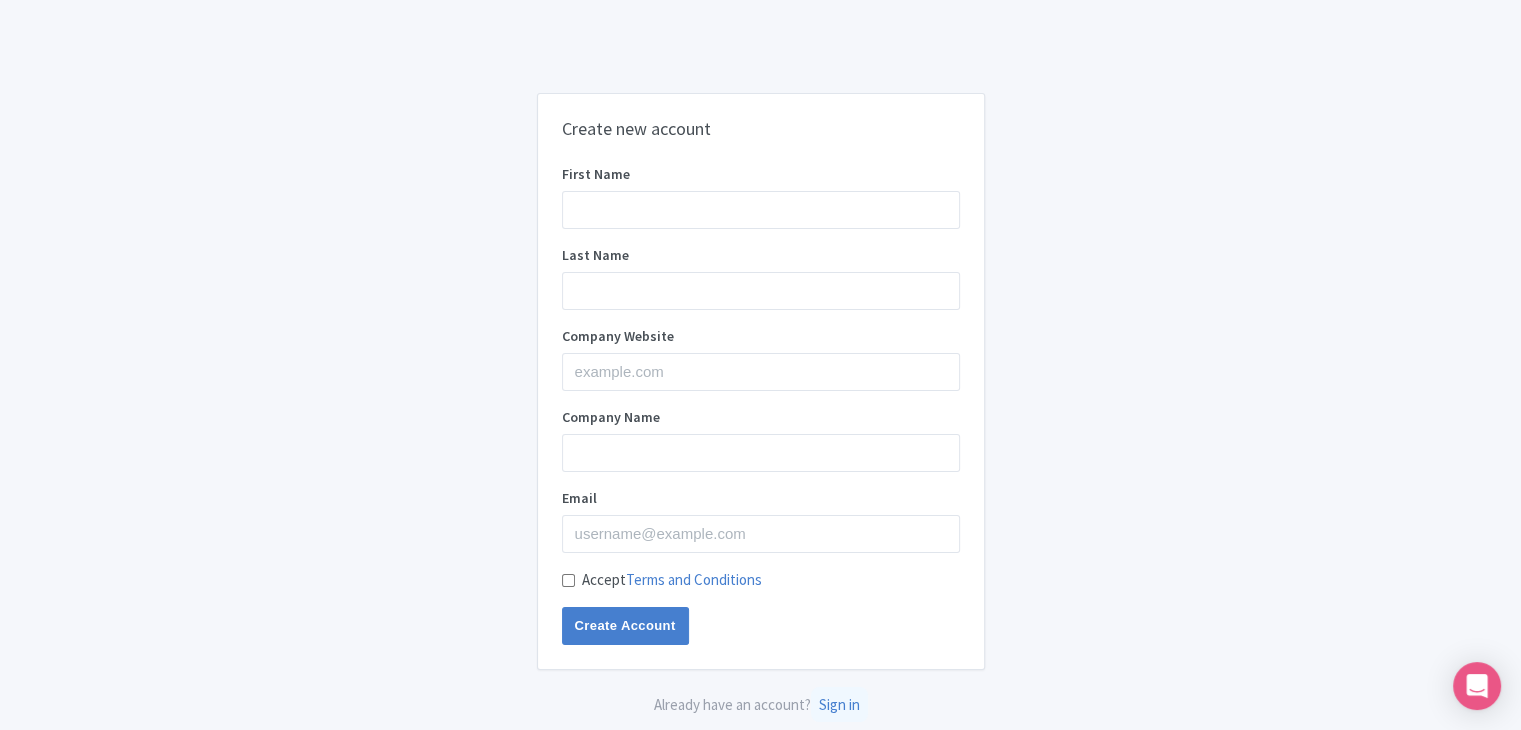 type on "[FIRST]" 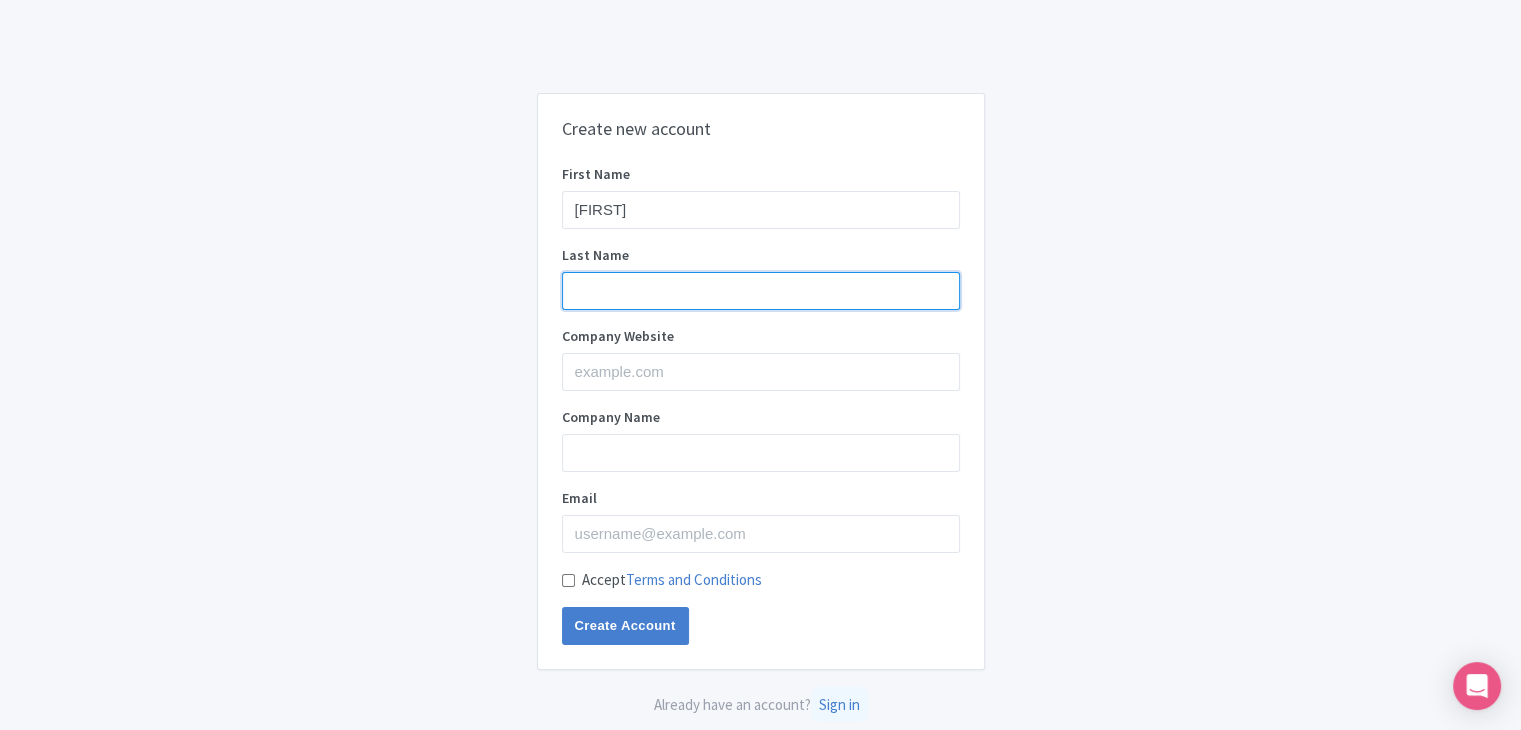 drag, startPoint x: 642, startPoint y: 291, endPoint x: 656, endPoint y: 309, distance: 22.803509 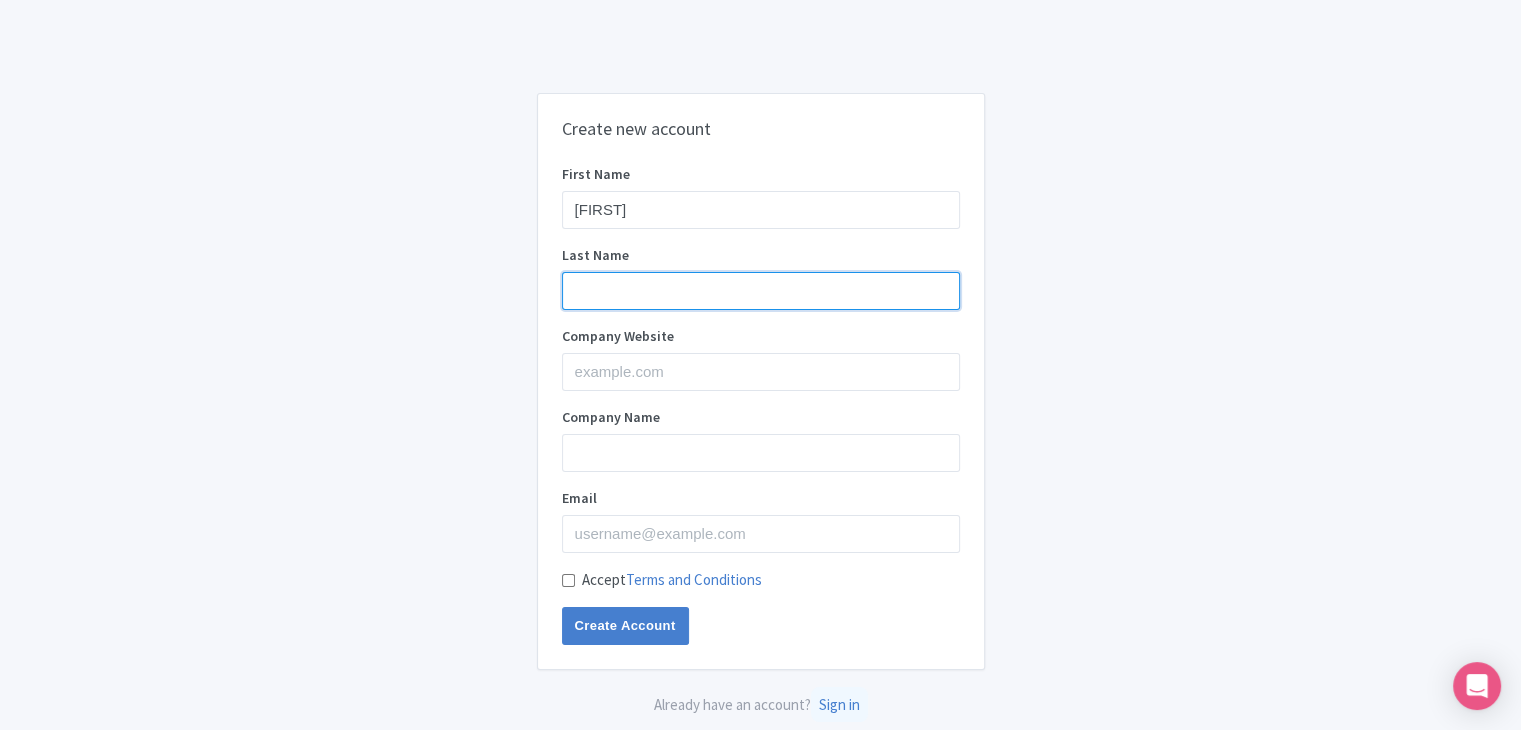 click on "Last Name" at bounding box center (761, 291) 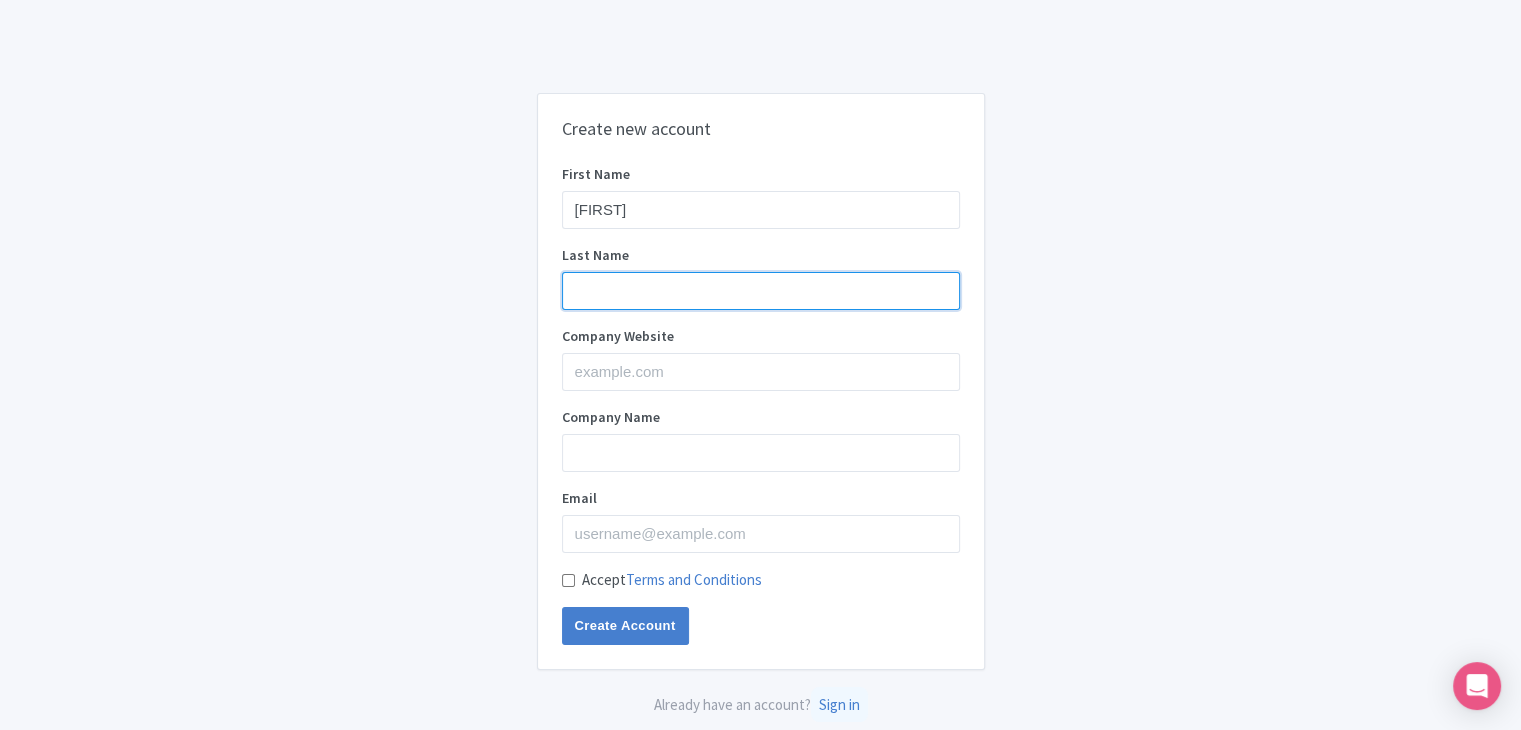 type on "[LAST]" 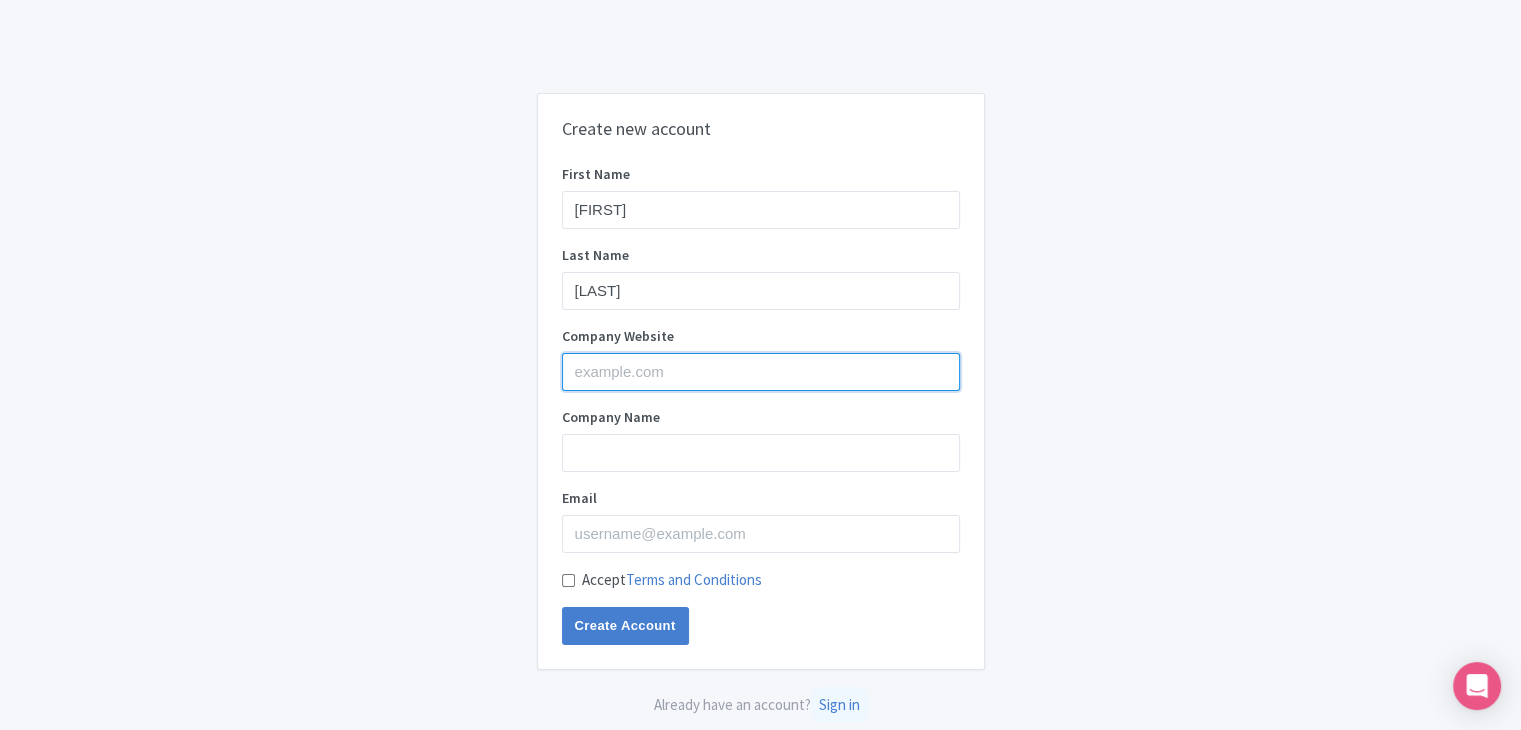 click on "Company Website" at bounding box center (761, 372) 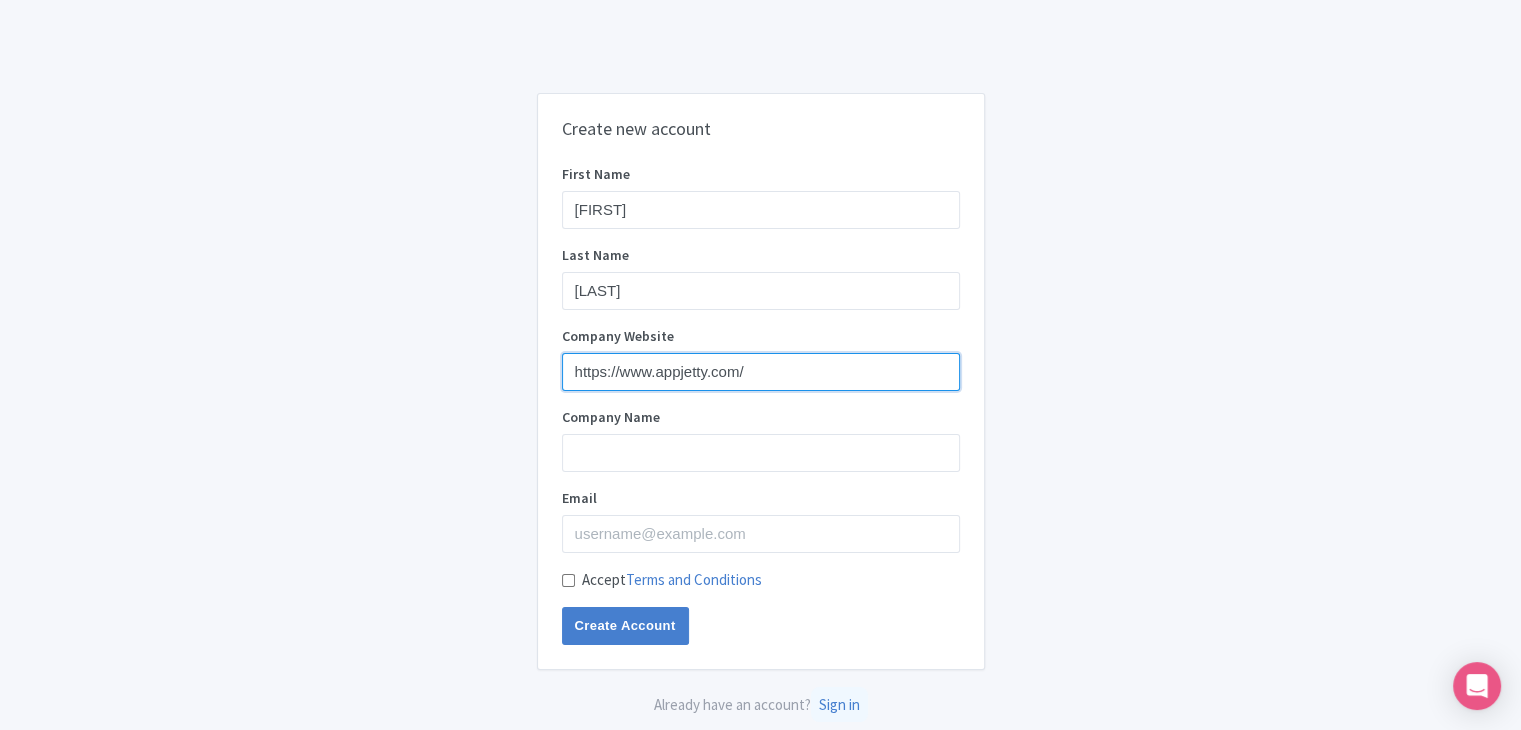 type on "https://www.appjetty.com/" 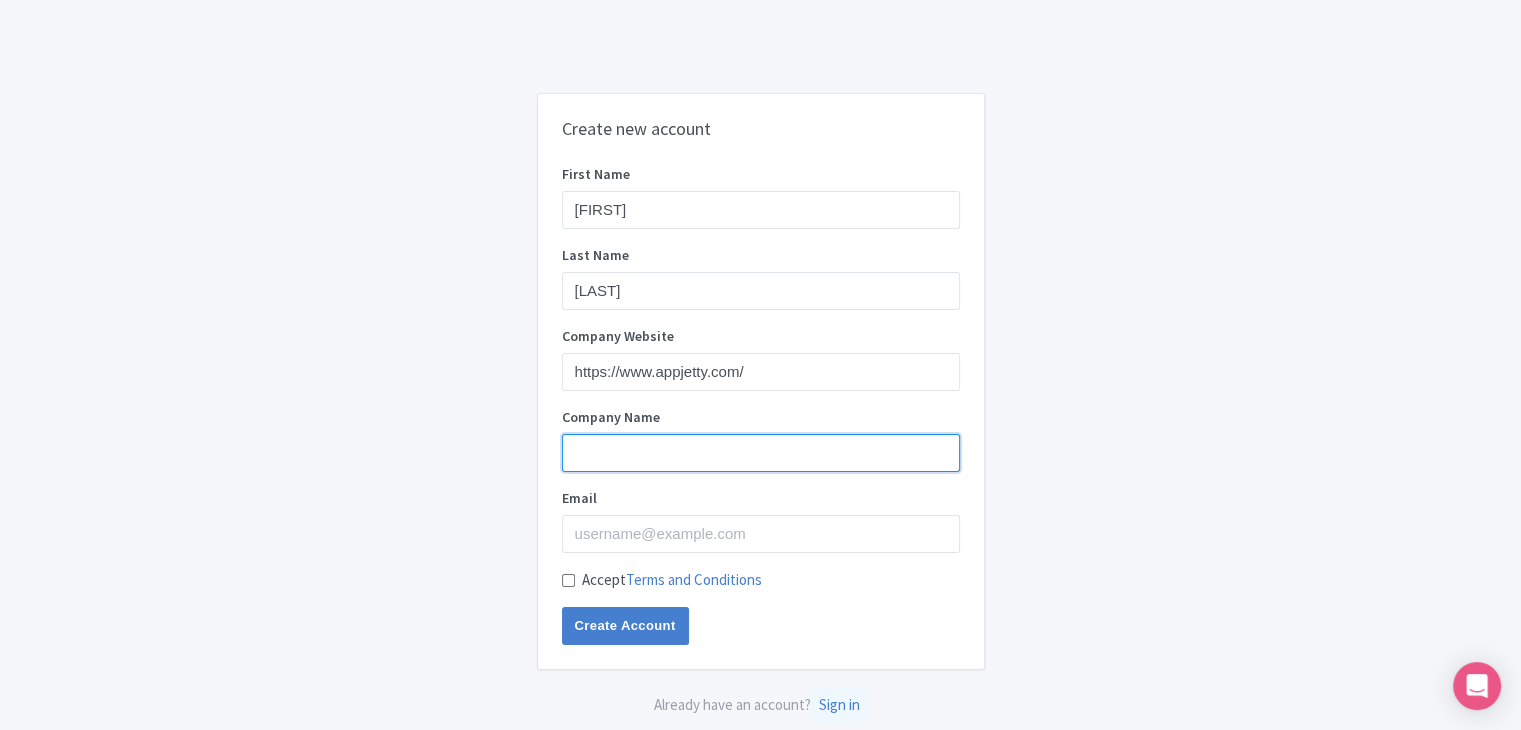 click on "Company Name" at bounding box center (761, 453) 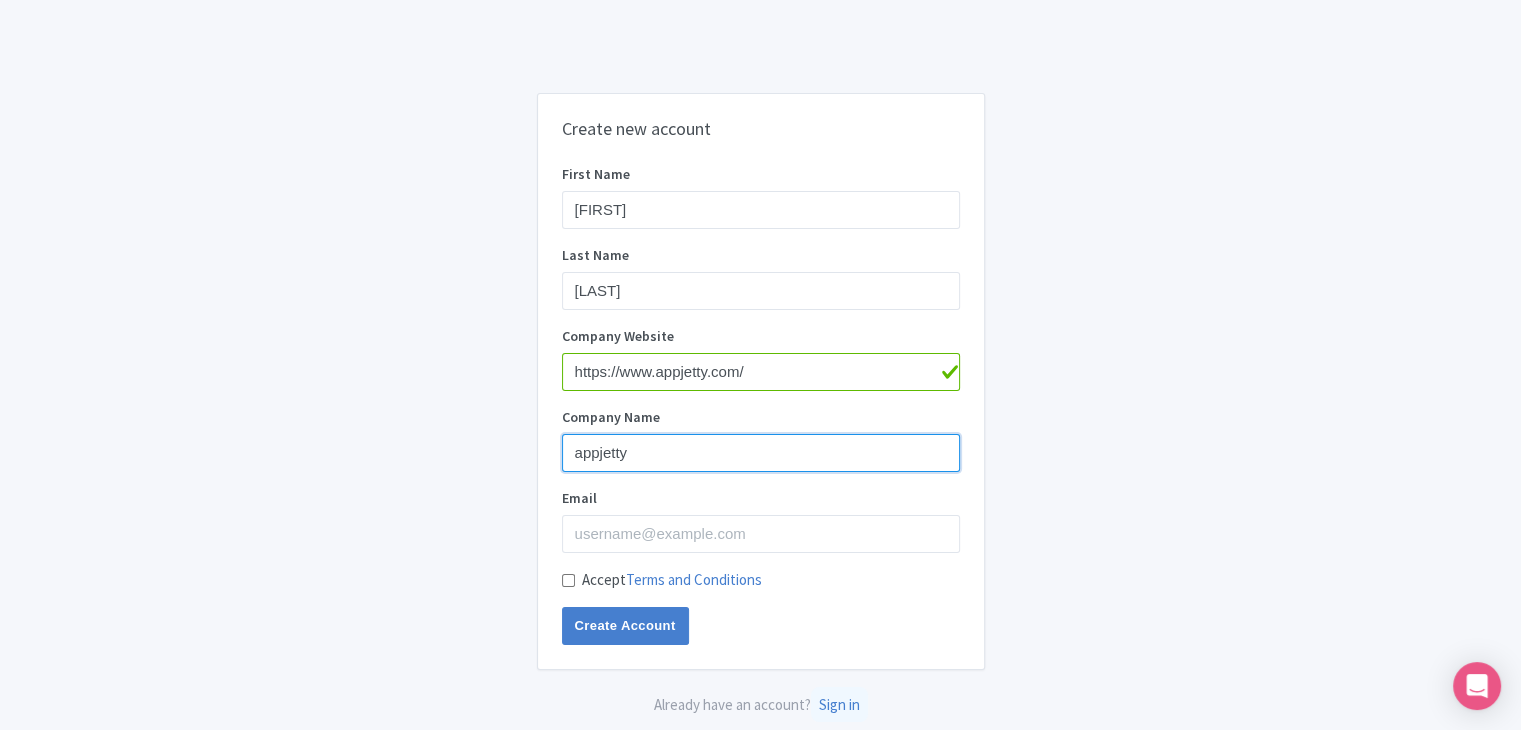 type on "appjetty" 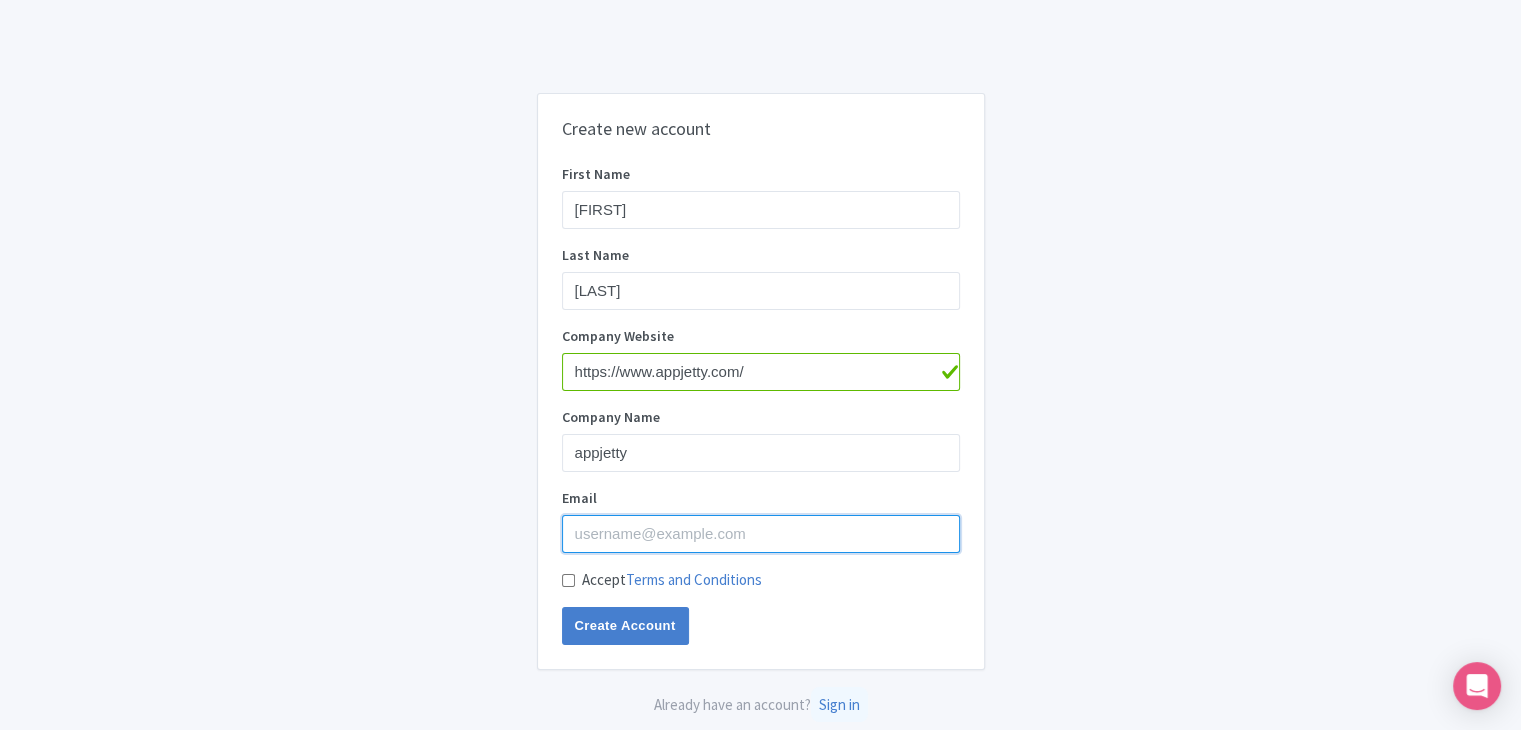 click on "Email" at bounding box center (761, 534) 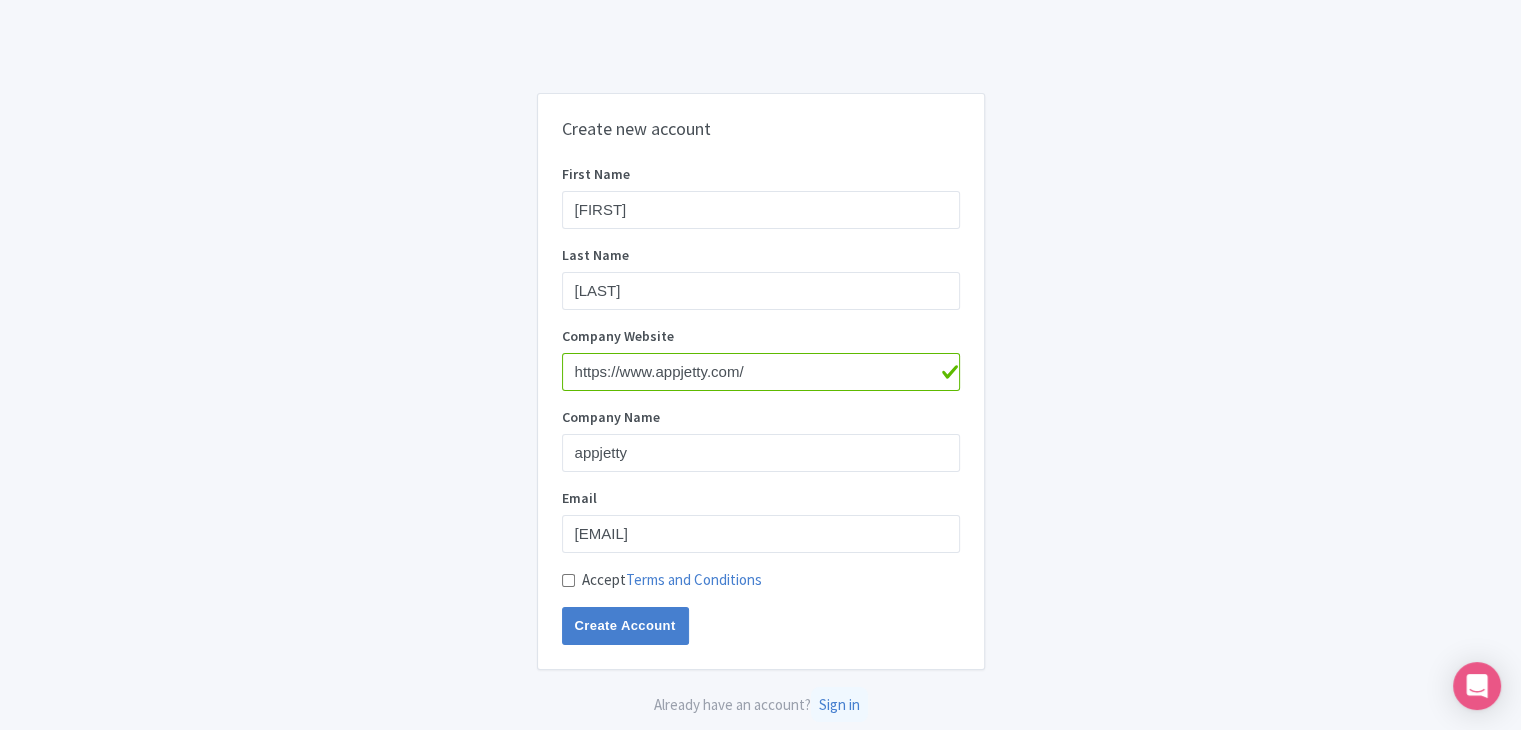 click on "Accept  Terms and Conditions" at bounding box center [568, 580] 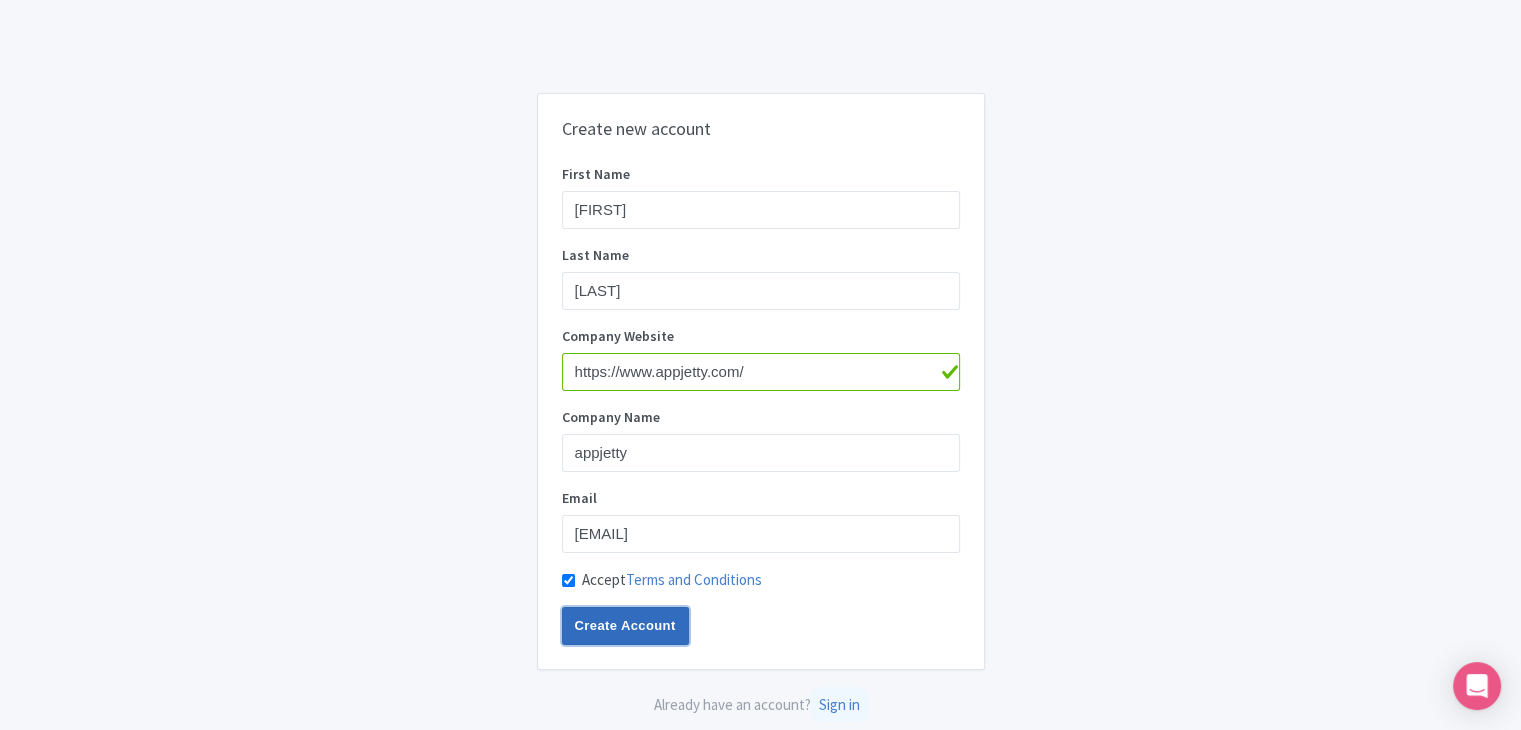 click on "Create Account" at bounding box center [625, 626] 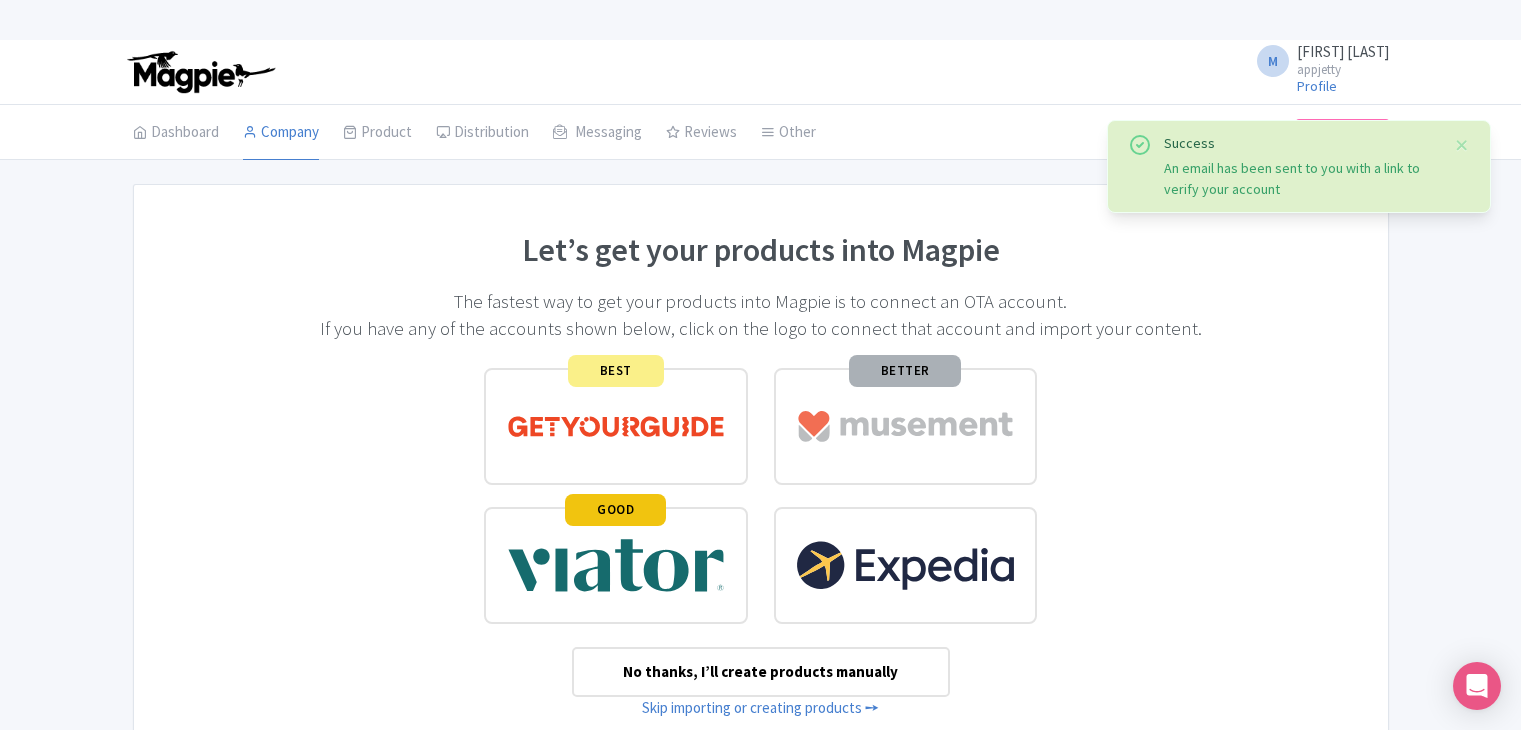scroll, scrollTop: 0, scrollLeft: 0, axis: both 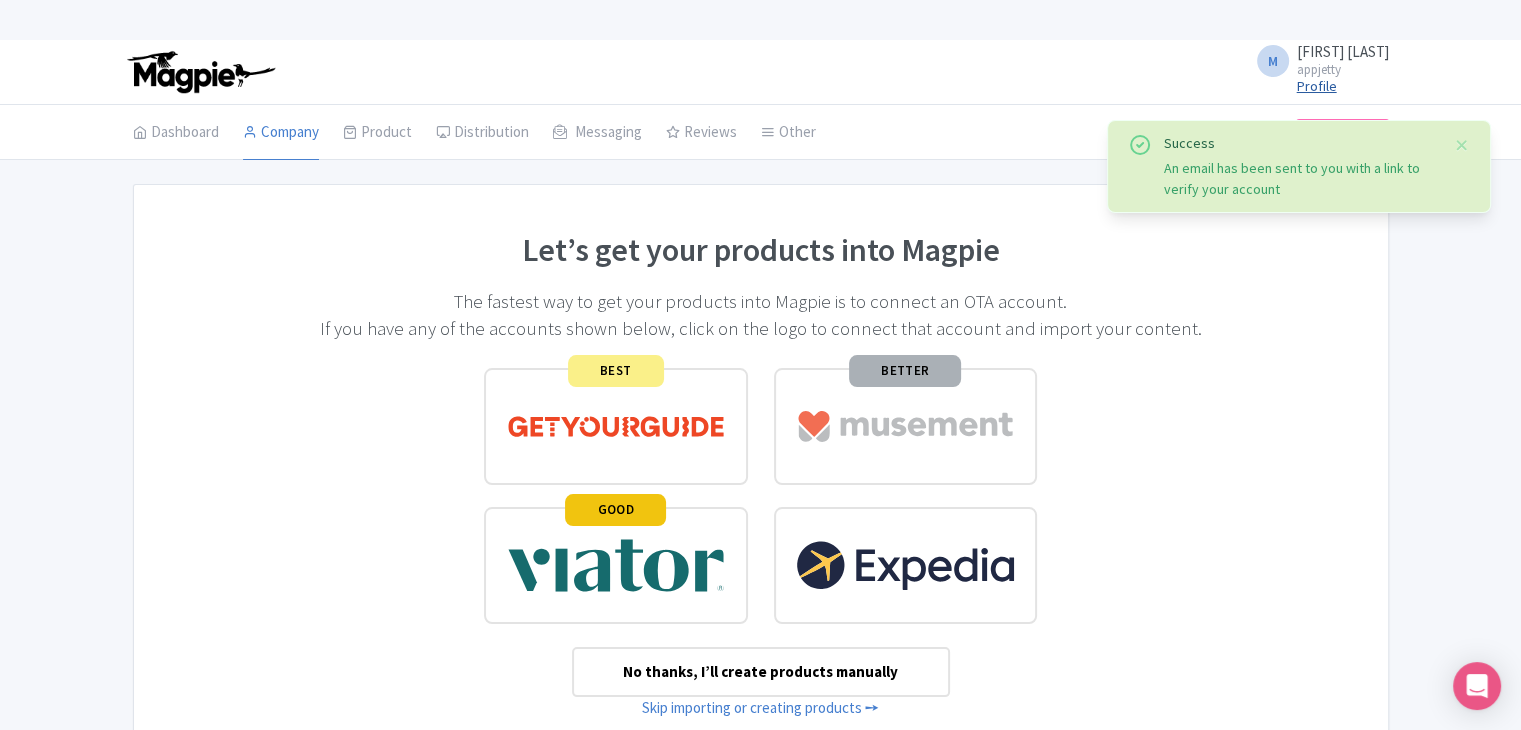 click on "Profile" at bounding box center [1317, 86] 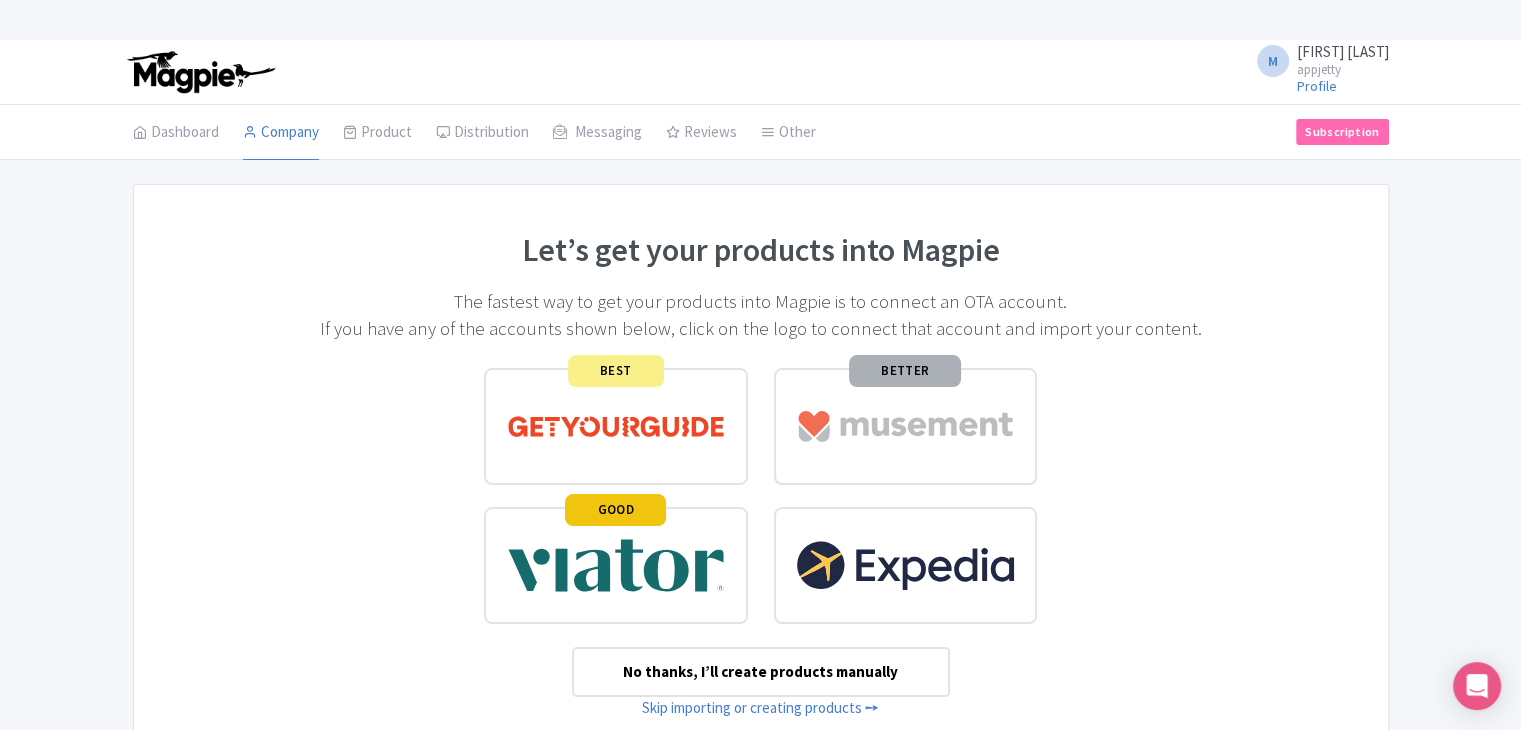 click on "Maulik Shah" at bounding box center (1343, 51) 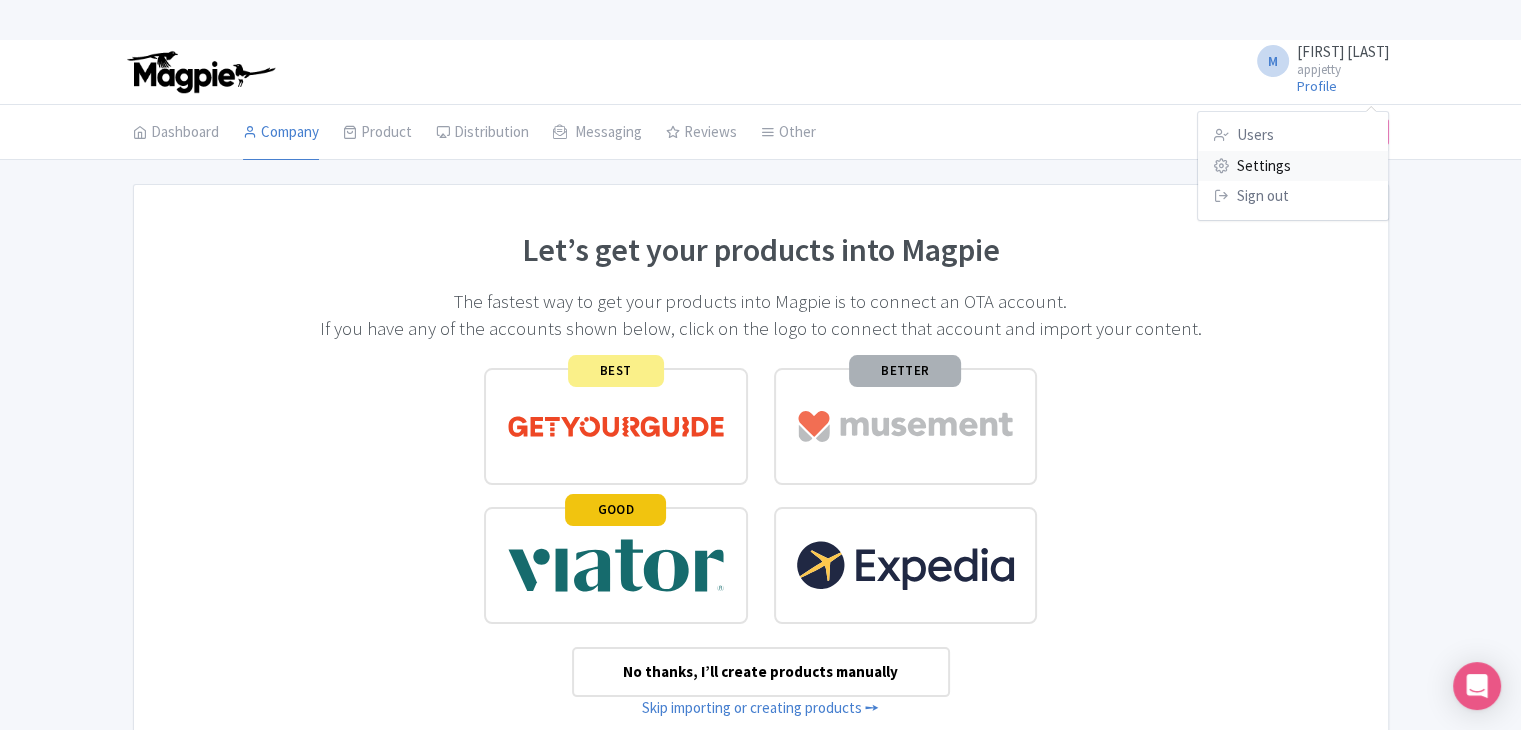 click on "Settings" at bounding box center (1293, 166) 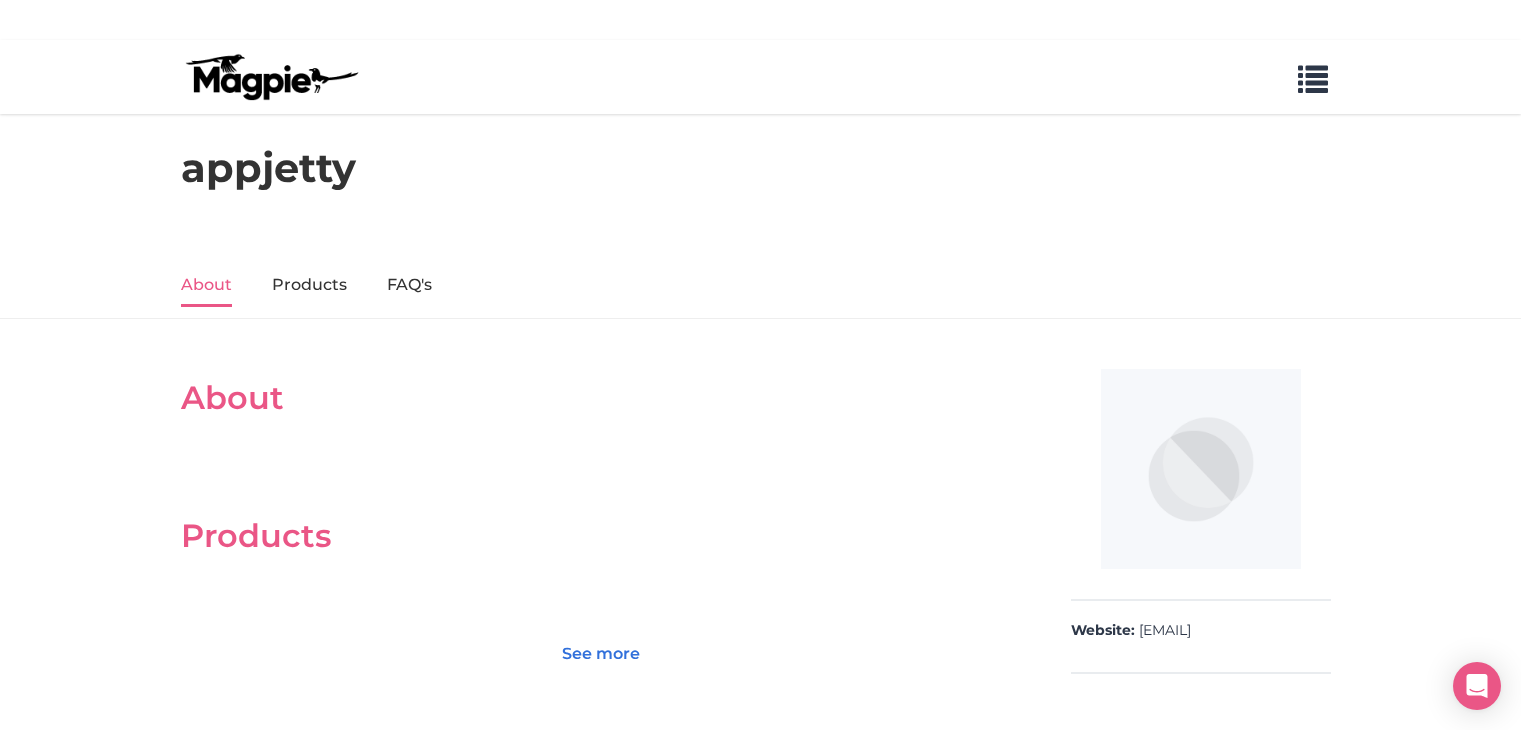 scroll, scrollTop: 0, scrollLeft: 0, axis: both 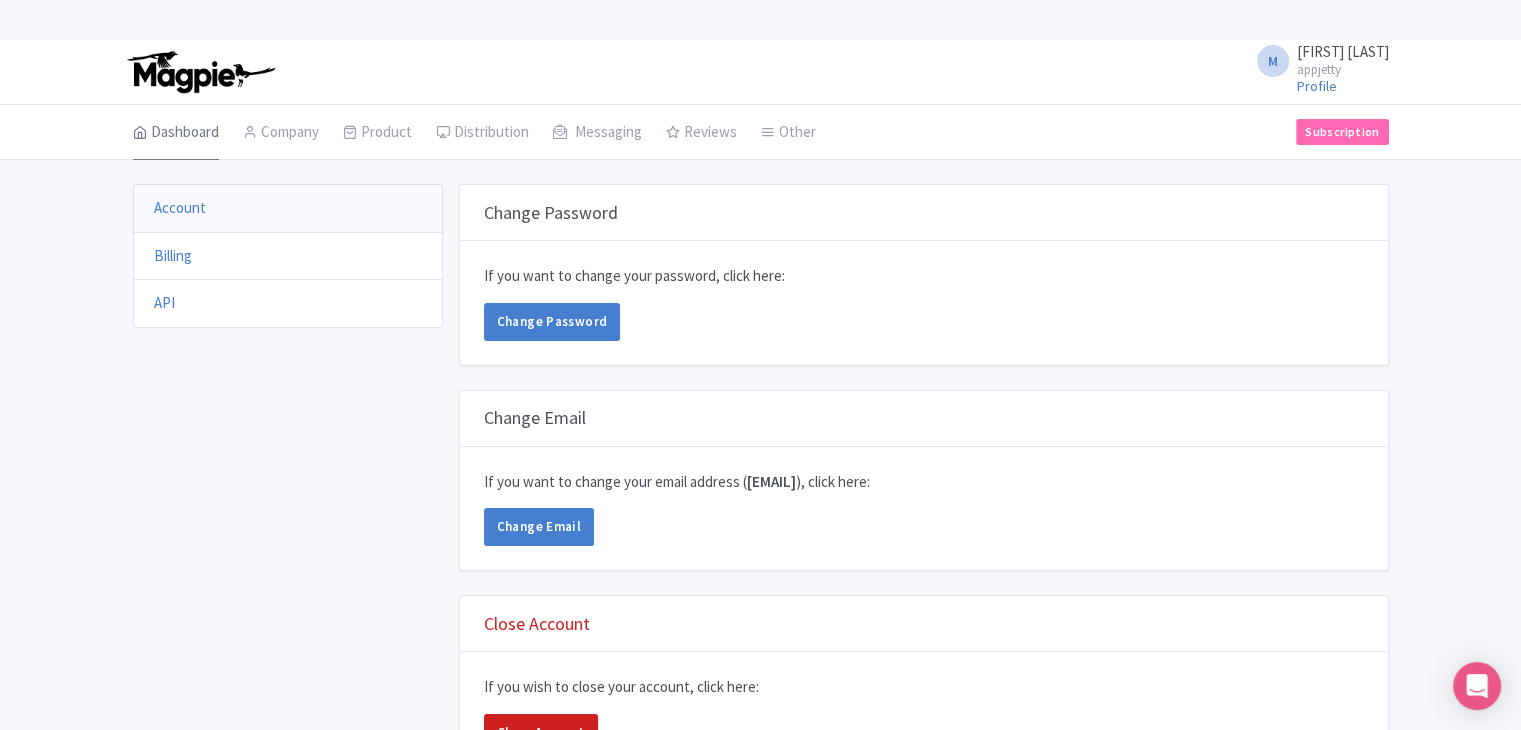 click on "Dashboard" at bounding box center [176, 133] 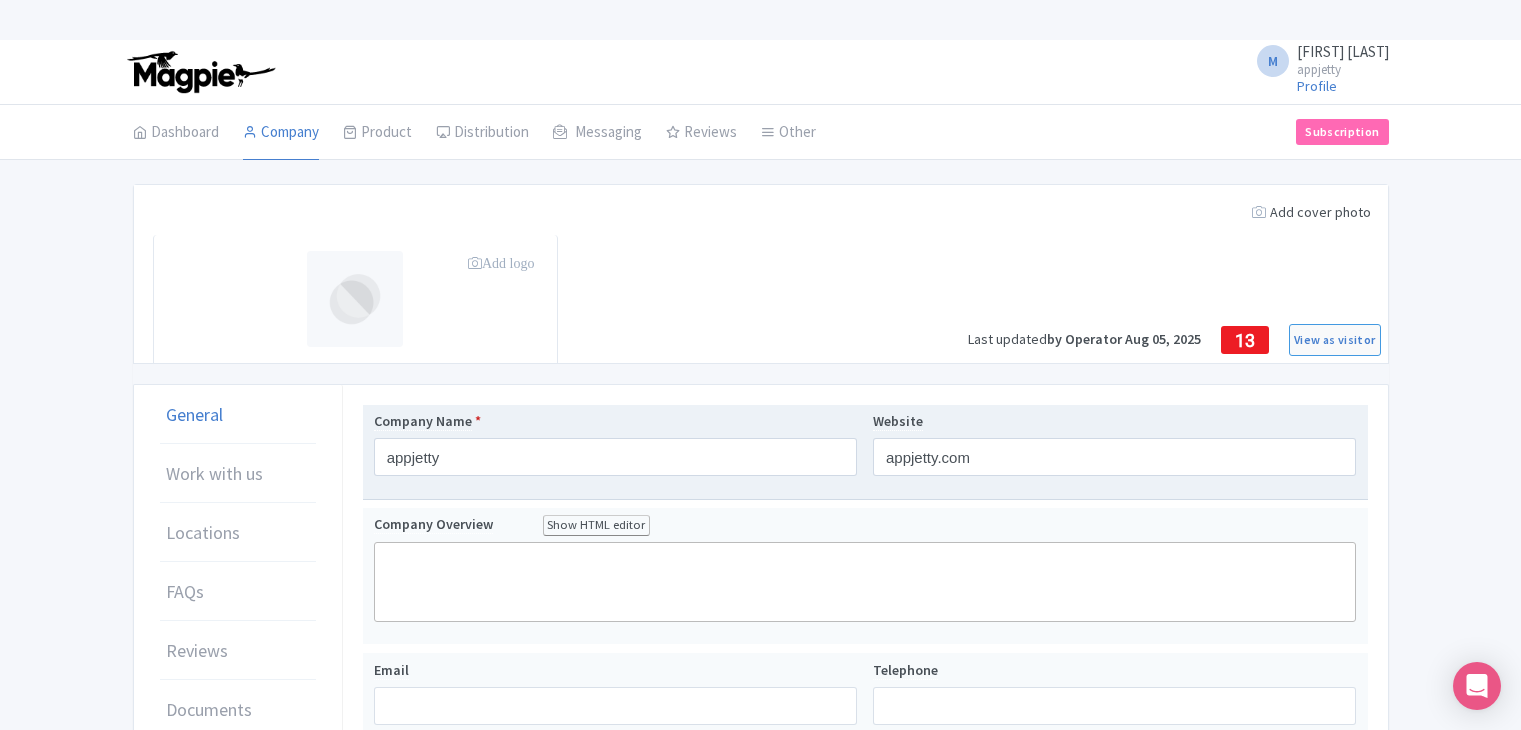 scroll, scrollTop: 0, scrollLeft: 0, axis: both 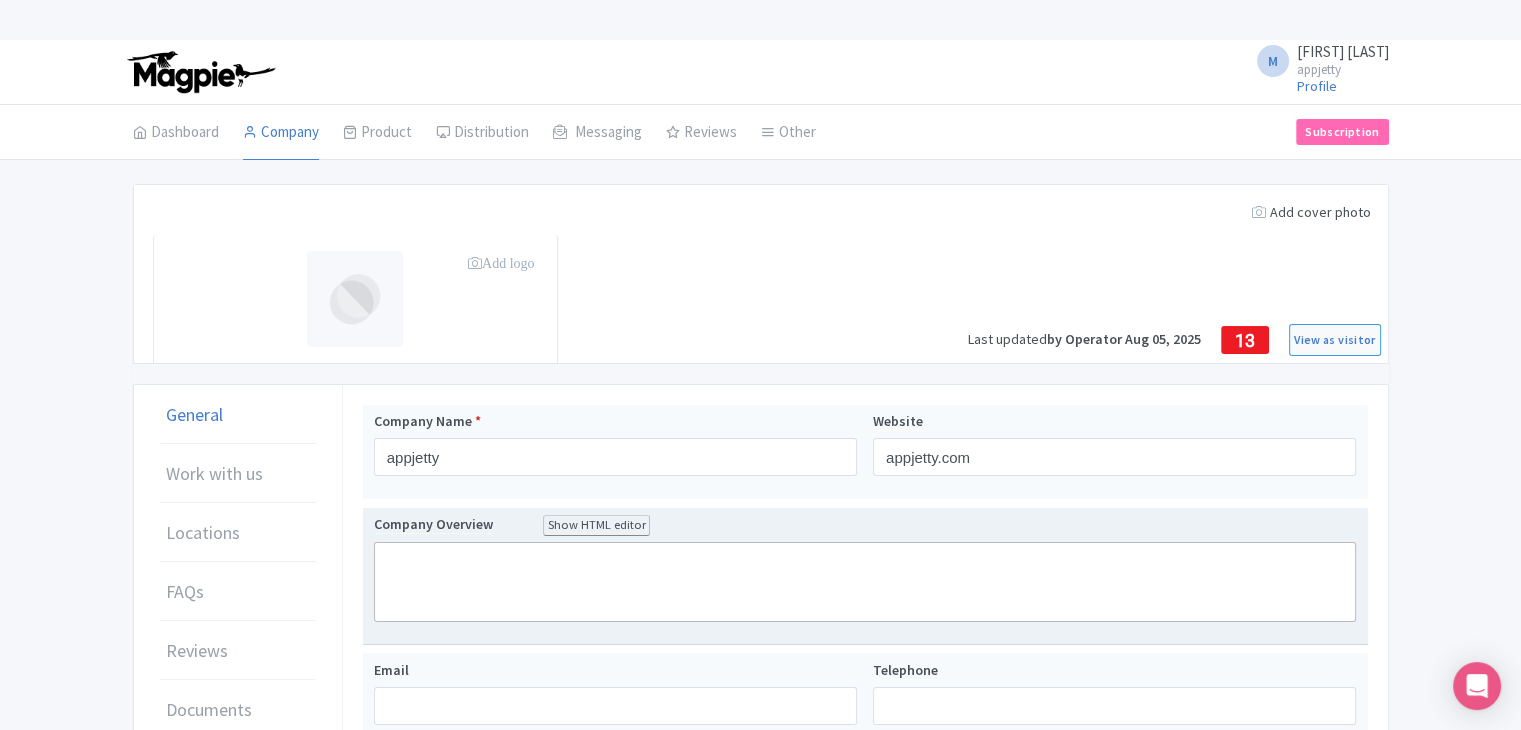 click 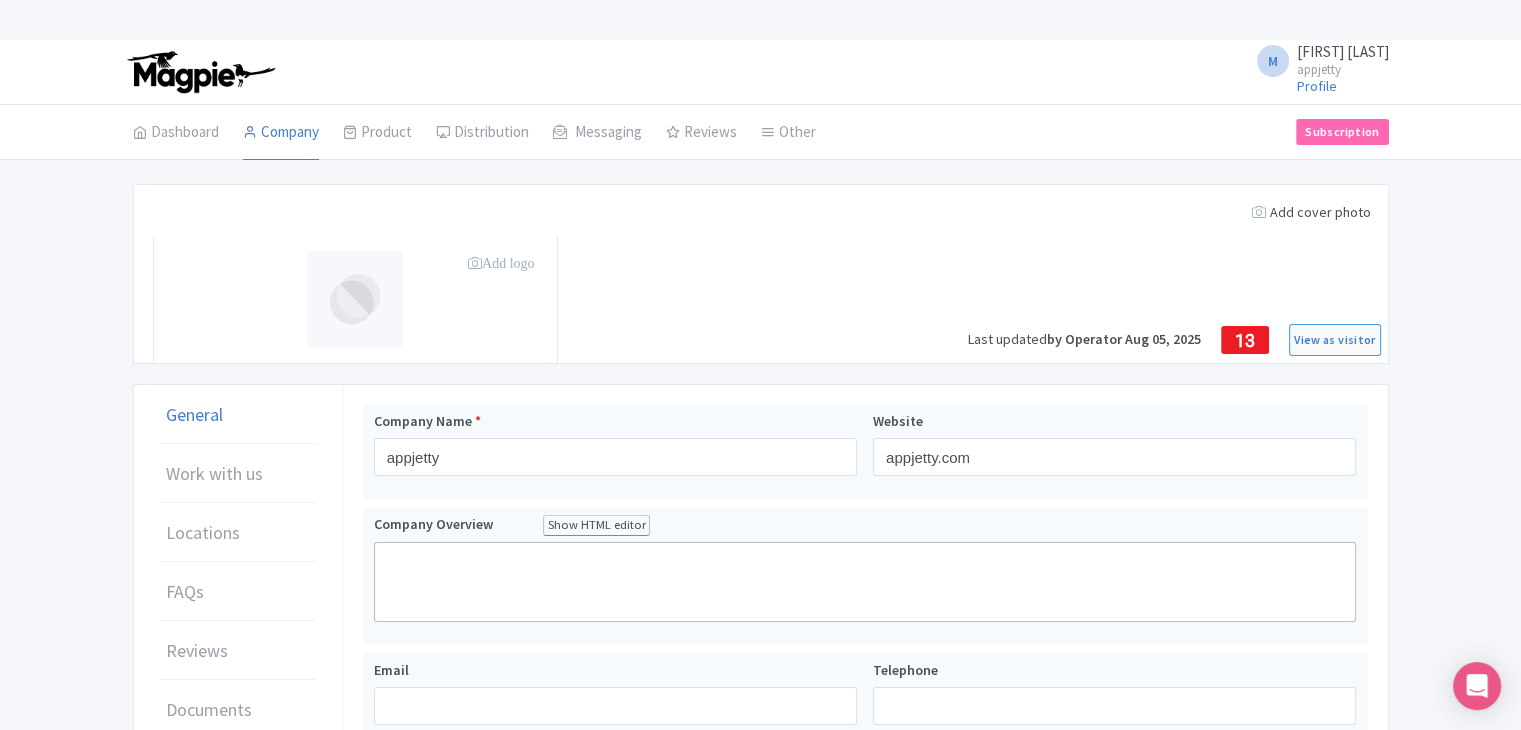 paste on "<div>Explore powerful and feature rich apps, plugins, extensions, and themes in the domain of Dynamics 365, Shopify, Magento, Oddo, WooCommerce, Suite &amp; Sugar CRM.<br><br></div>" 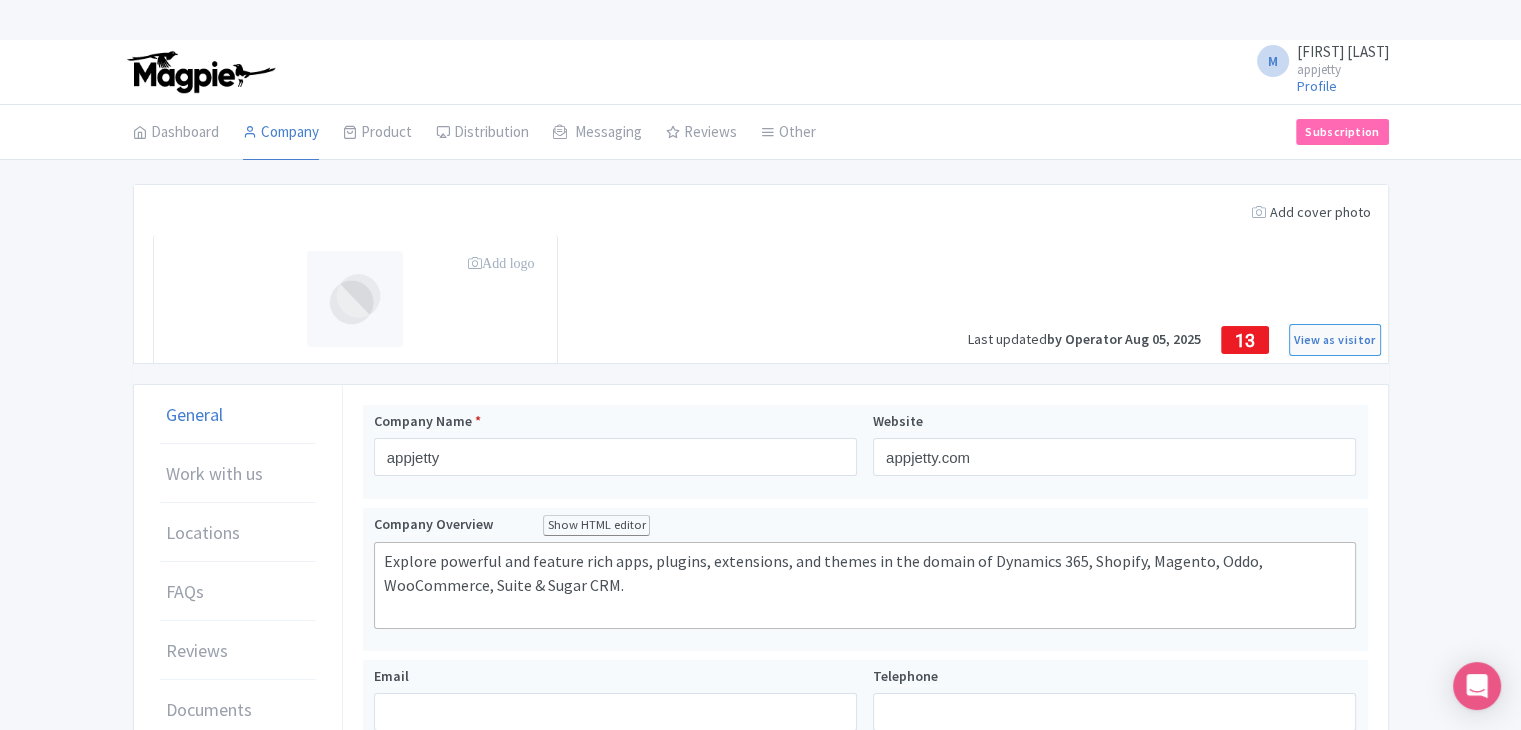type on "<div>Explore powerful and feature rich apps, plugins, extensions, and themes in the domain of Dynamics 365, Shopify, Magento, Oddo, WooCommerce, Suite &amp; Sugar CRM.<br><br></div>" 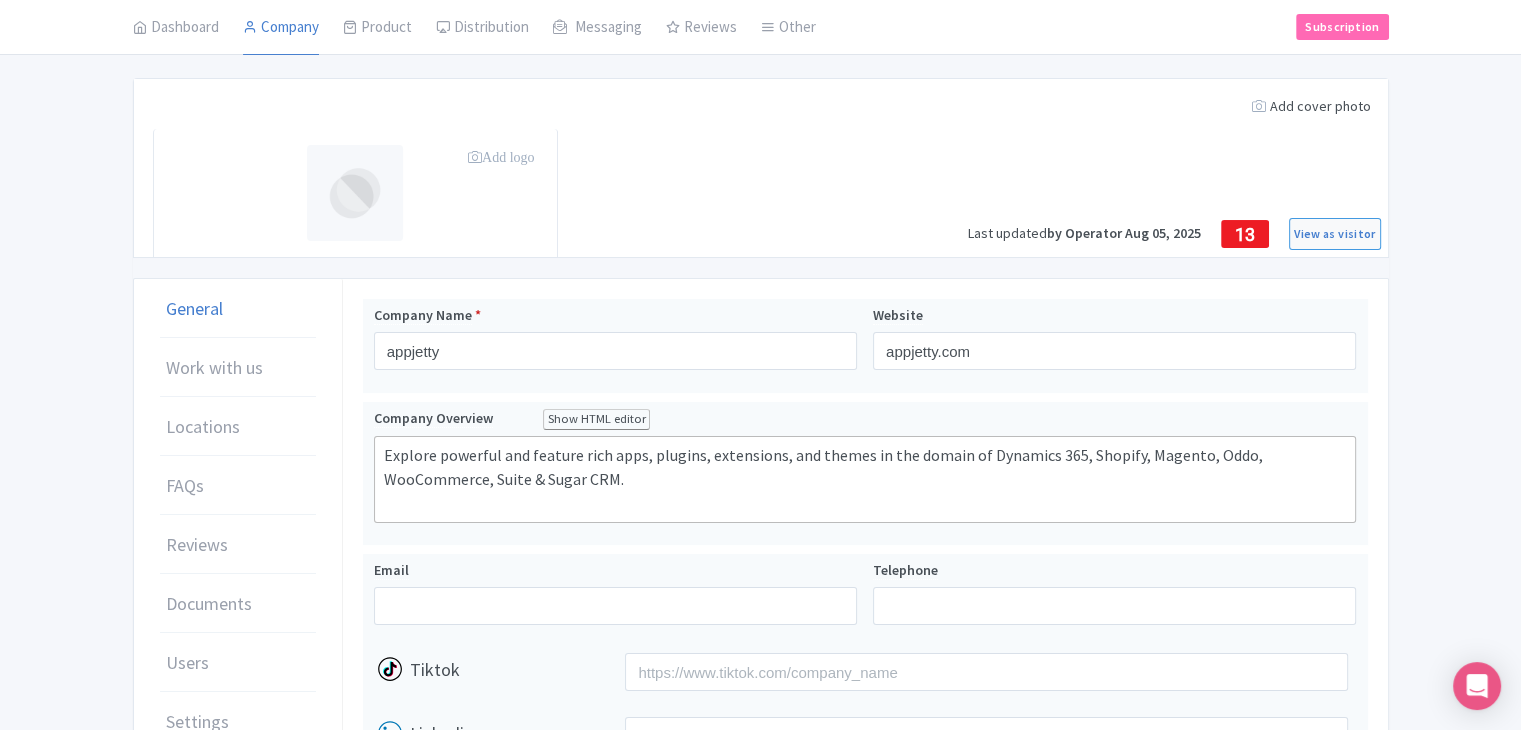 scroll, scrollTop: 100, scrollLeft: 0, axis: vertical 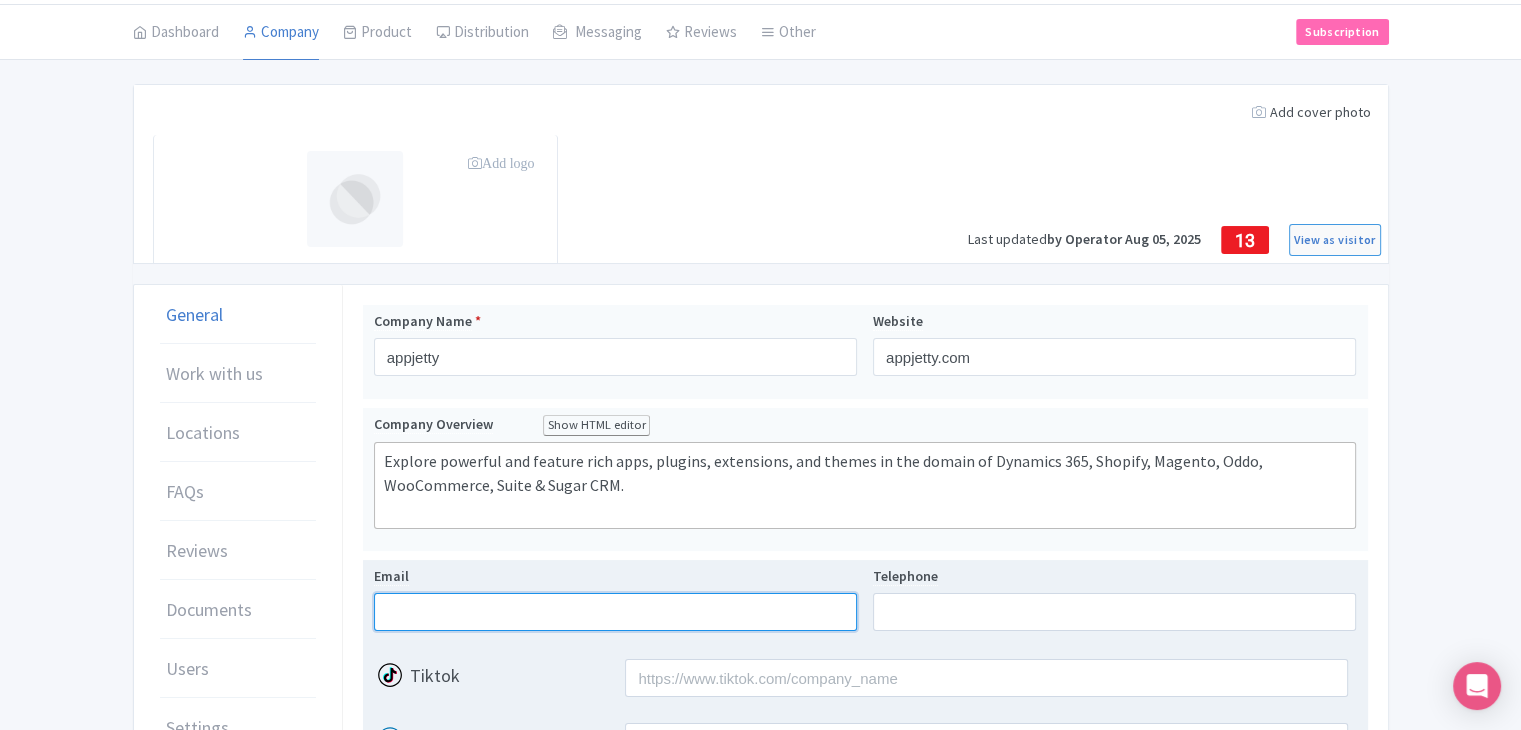 click on "Email" at bounding box center [615, 612] 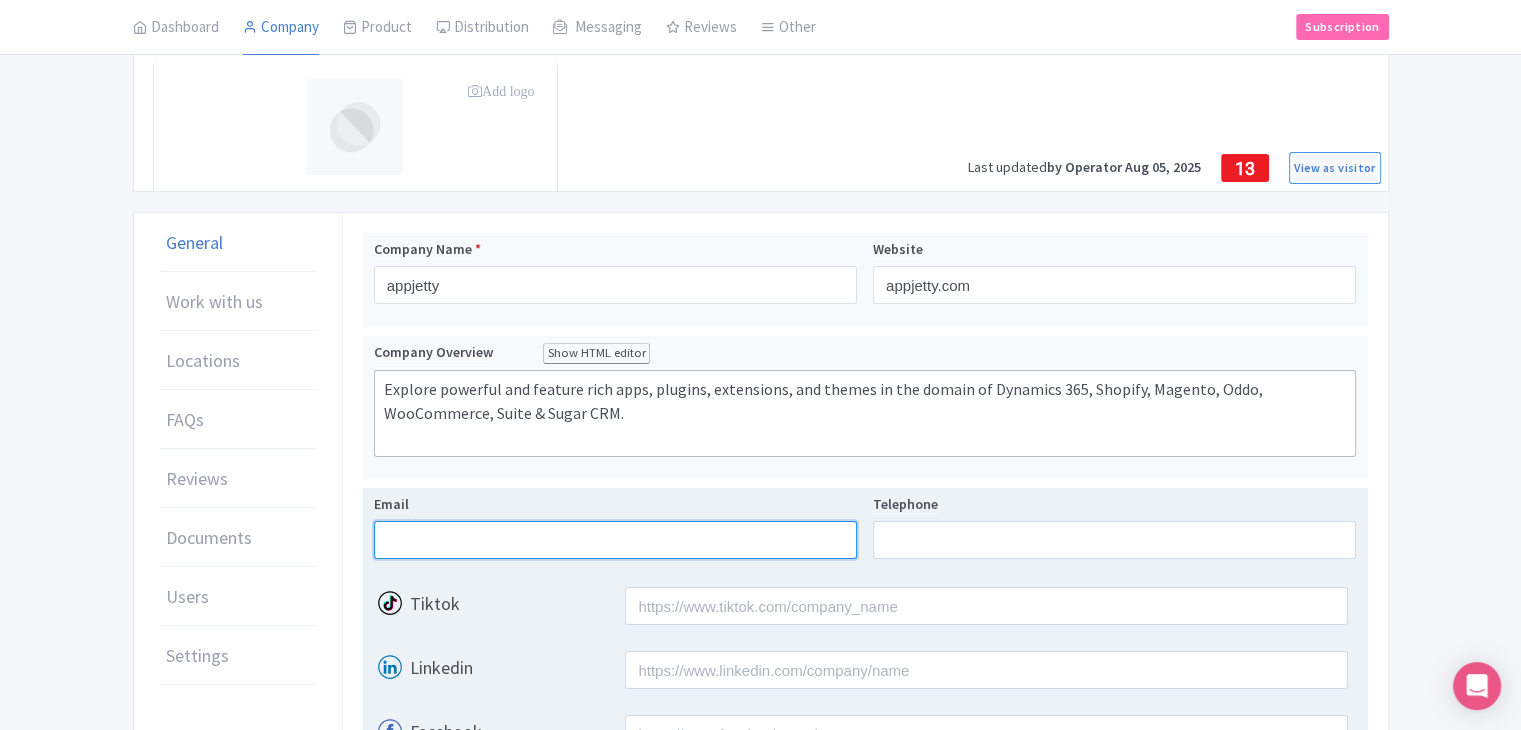 scroll, scrollTop: 300, scrollLeft: 0, axis: vertical 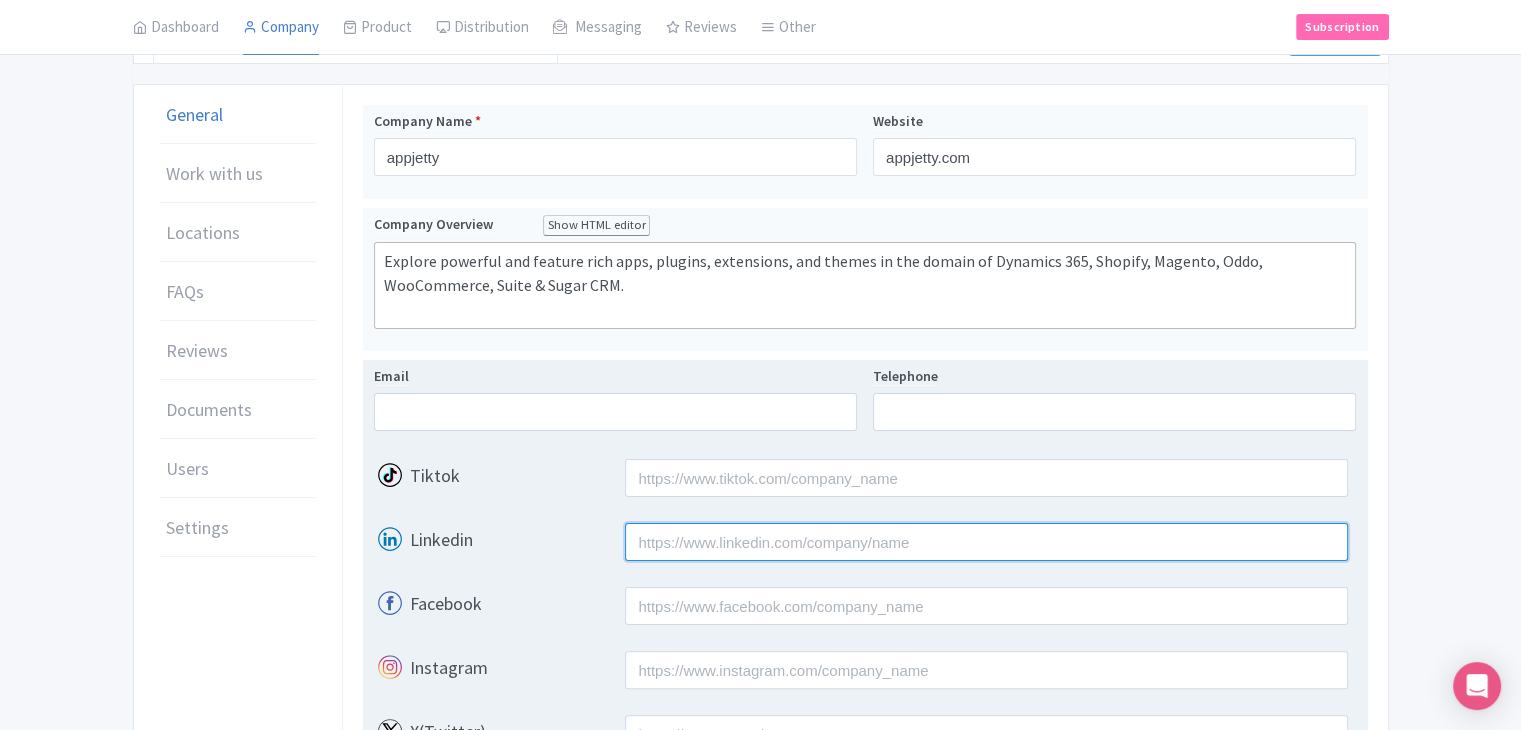 click on "Linkedin" at bounding box center (986, 542) 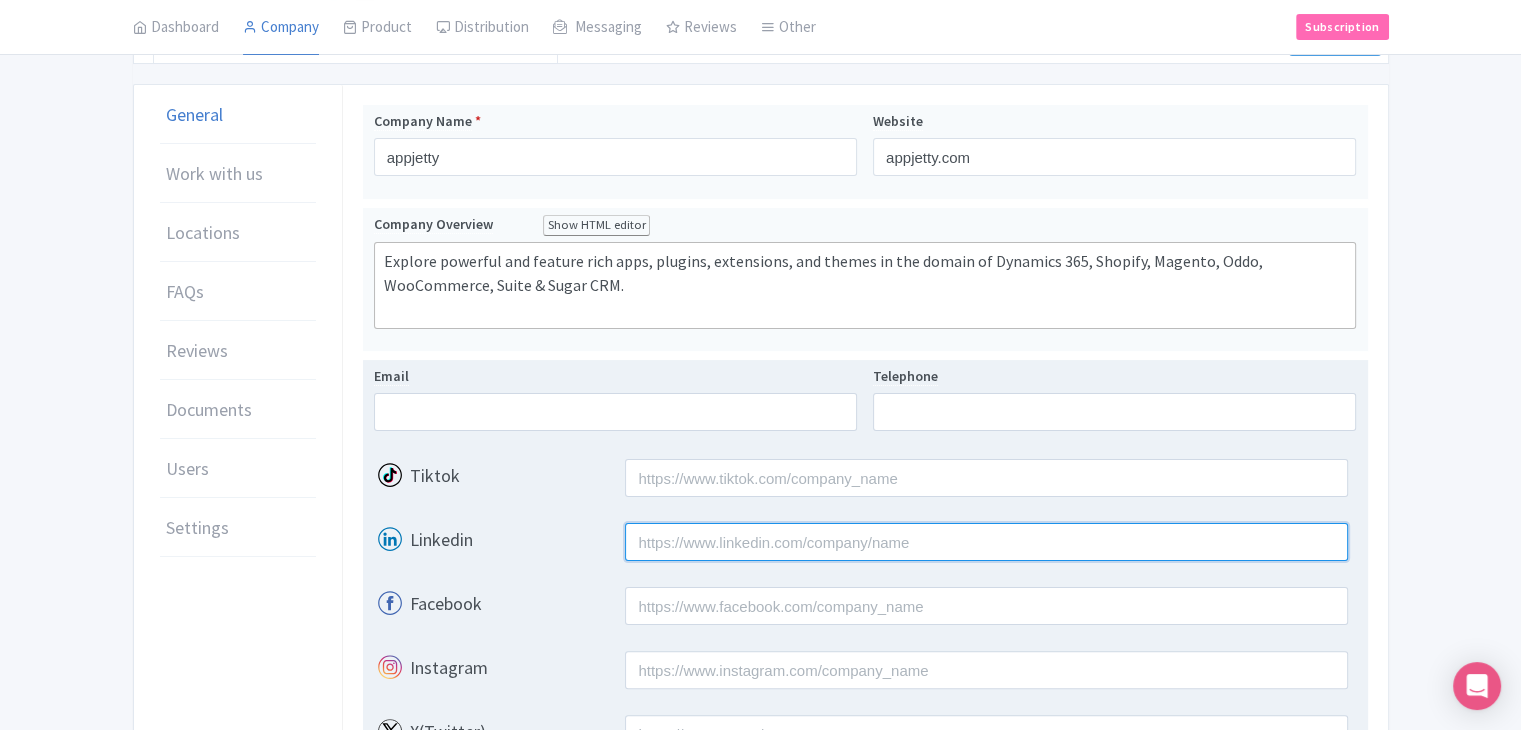 paste on "https://www.linkedin.com/company/appjetty" 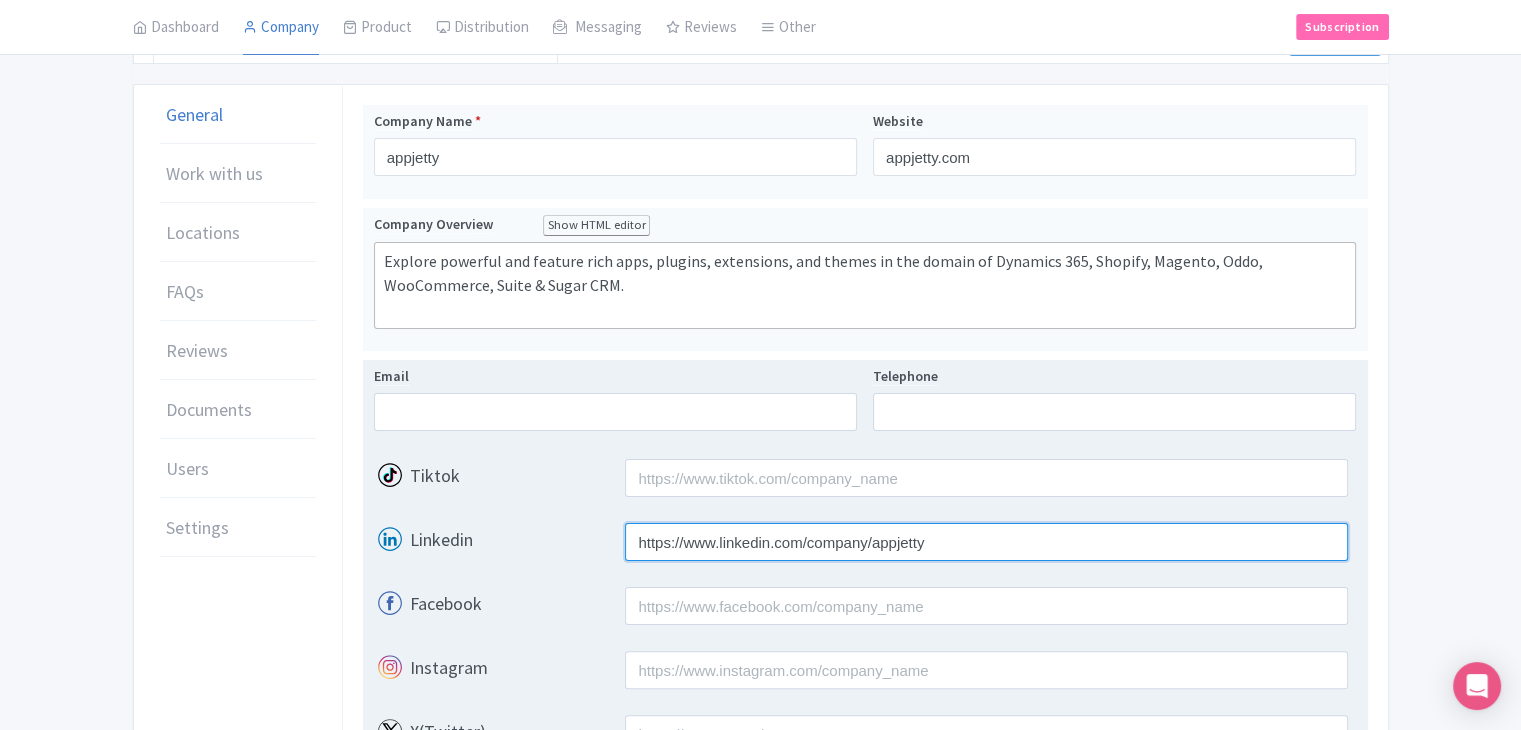 type on "https://www.linkedin.com/company/appjetty" 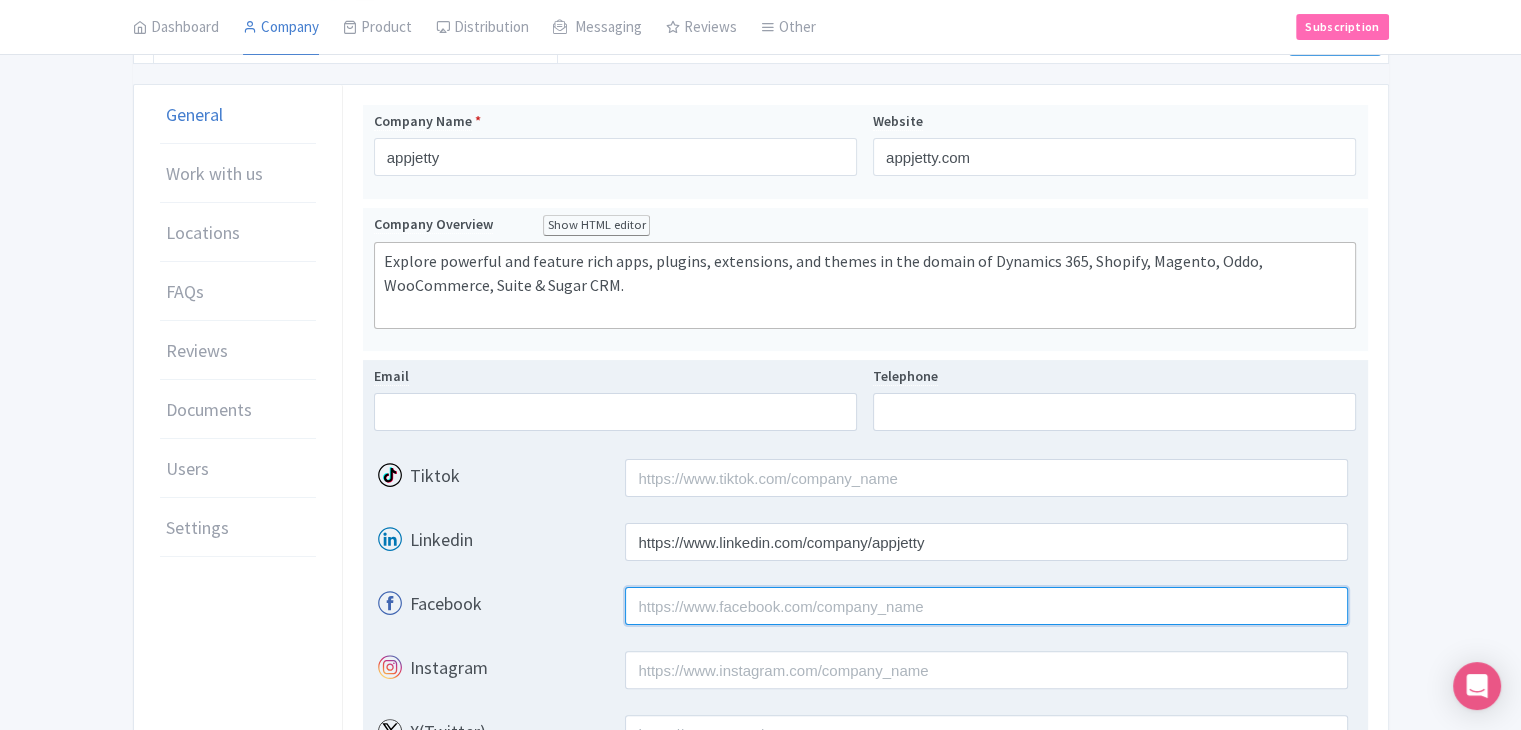 click on "Facebook" at bounding box center [986, 606] 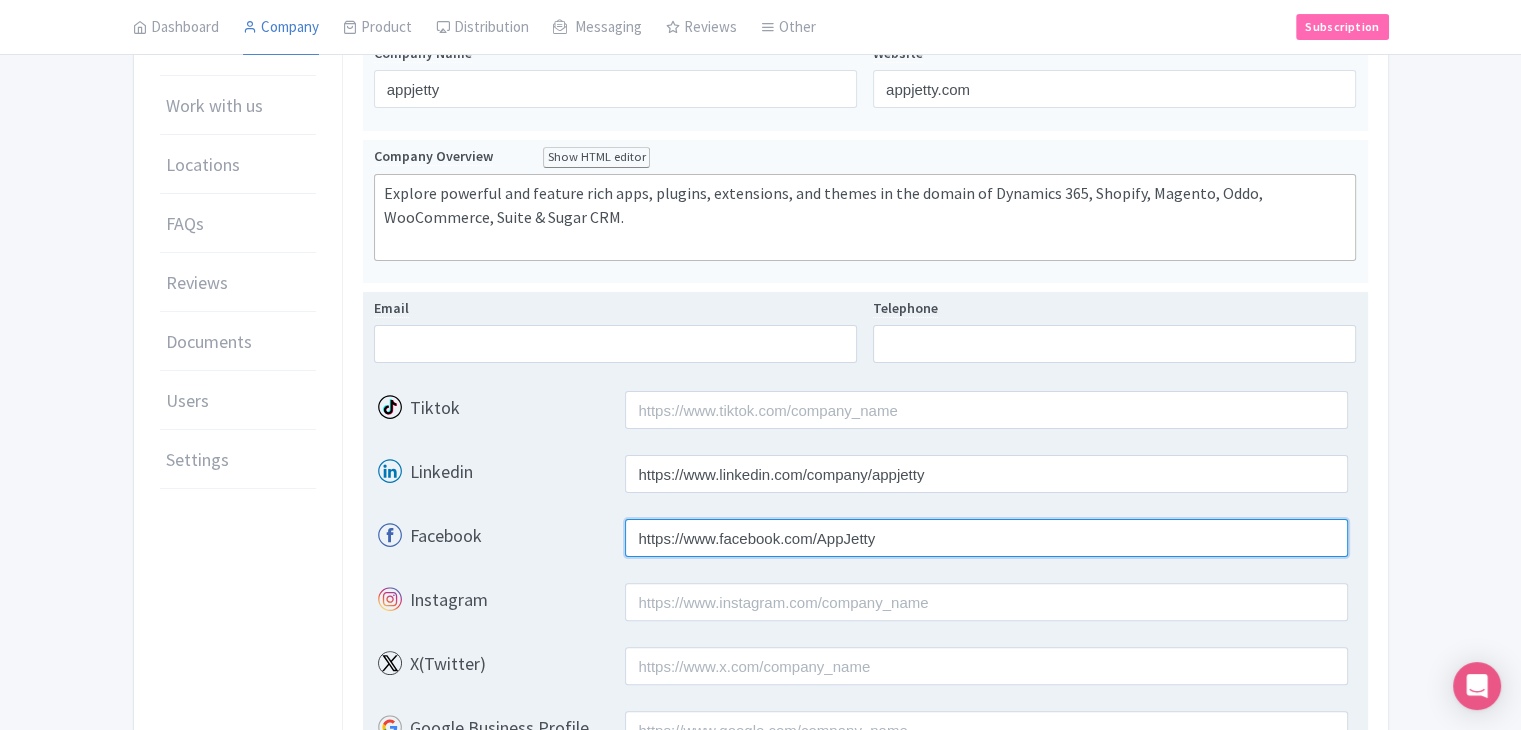 scroll, scrollTop: 400, scrollLeft: 0, axis: vertical 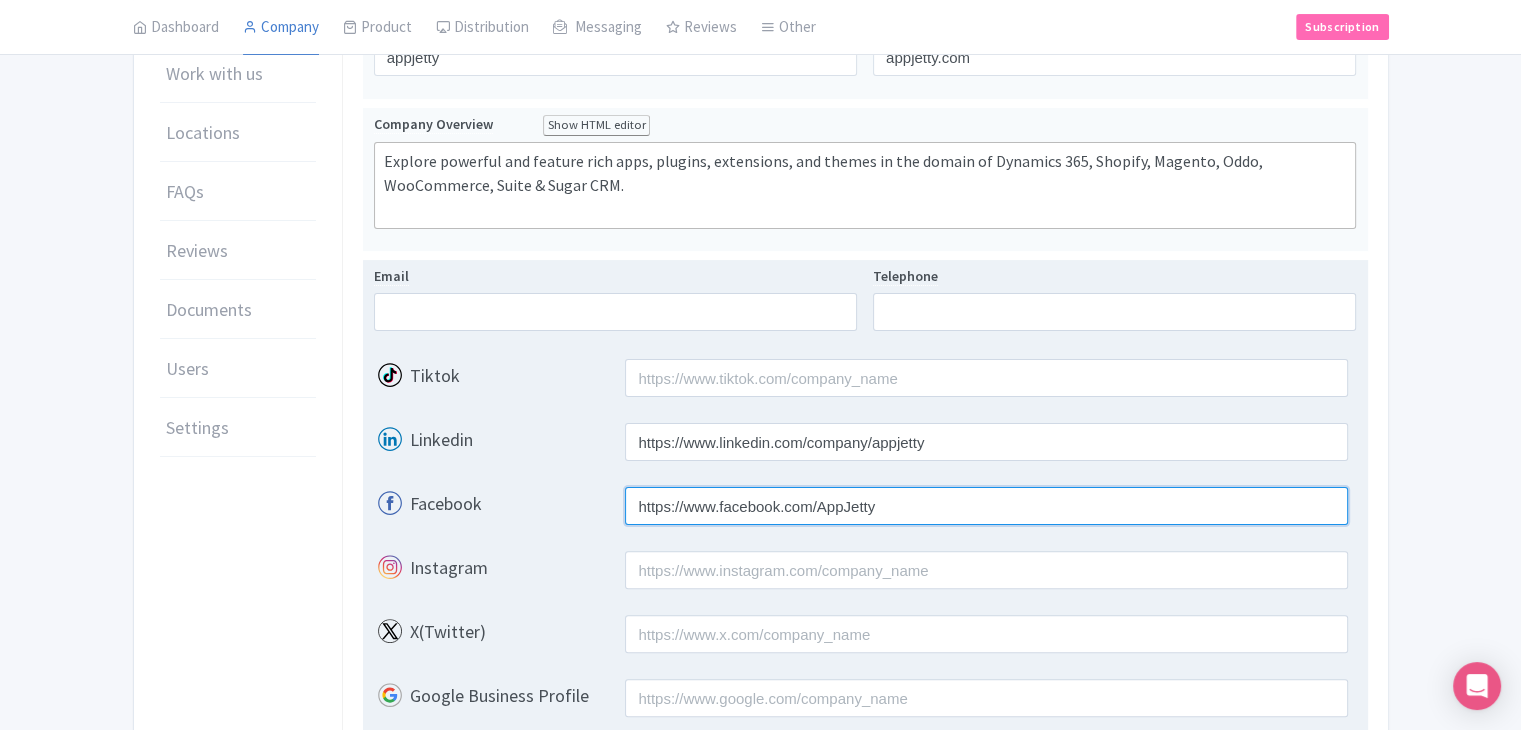 type on "https://www.facebook.com/AppJetty" 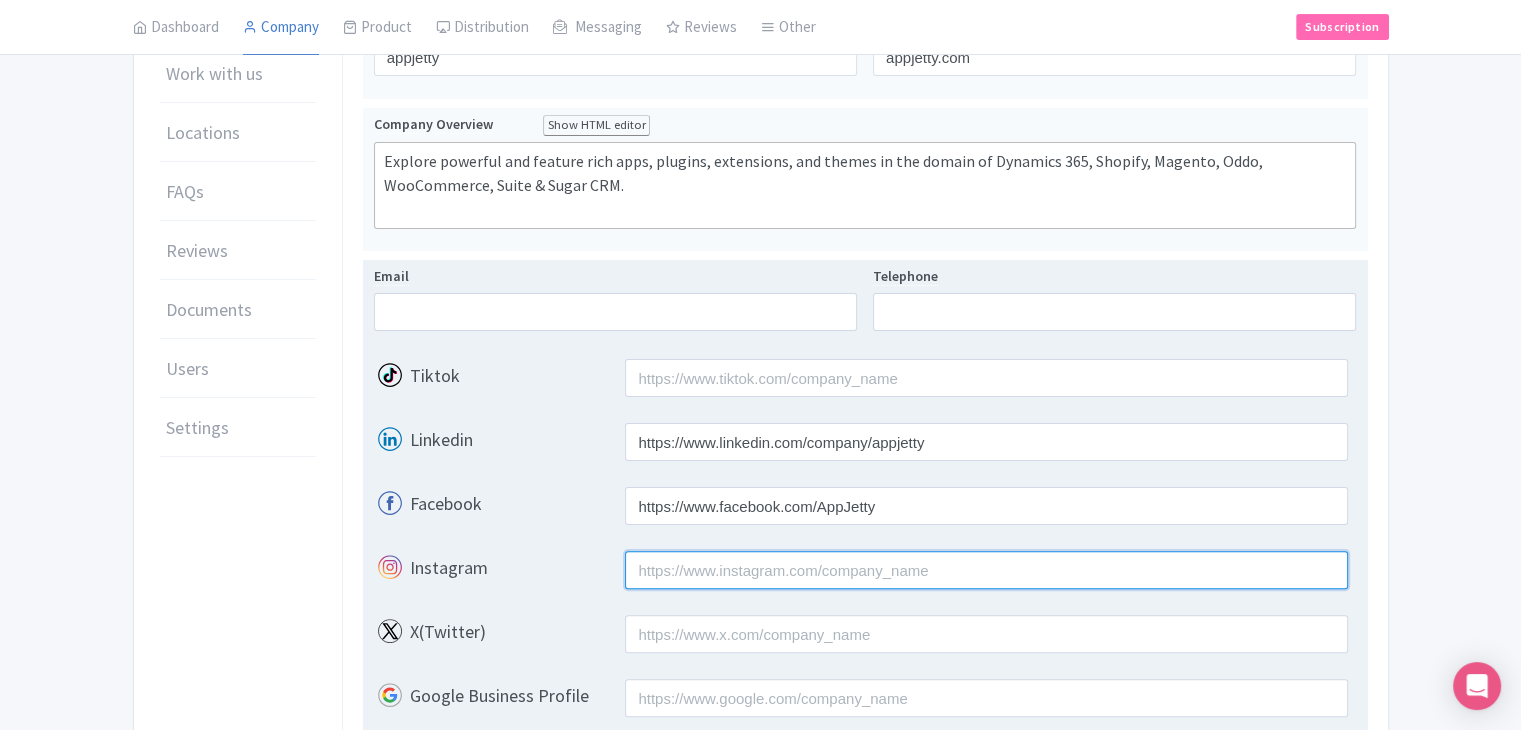 click on "Instagram" at bounding box center [986, 570] 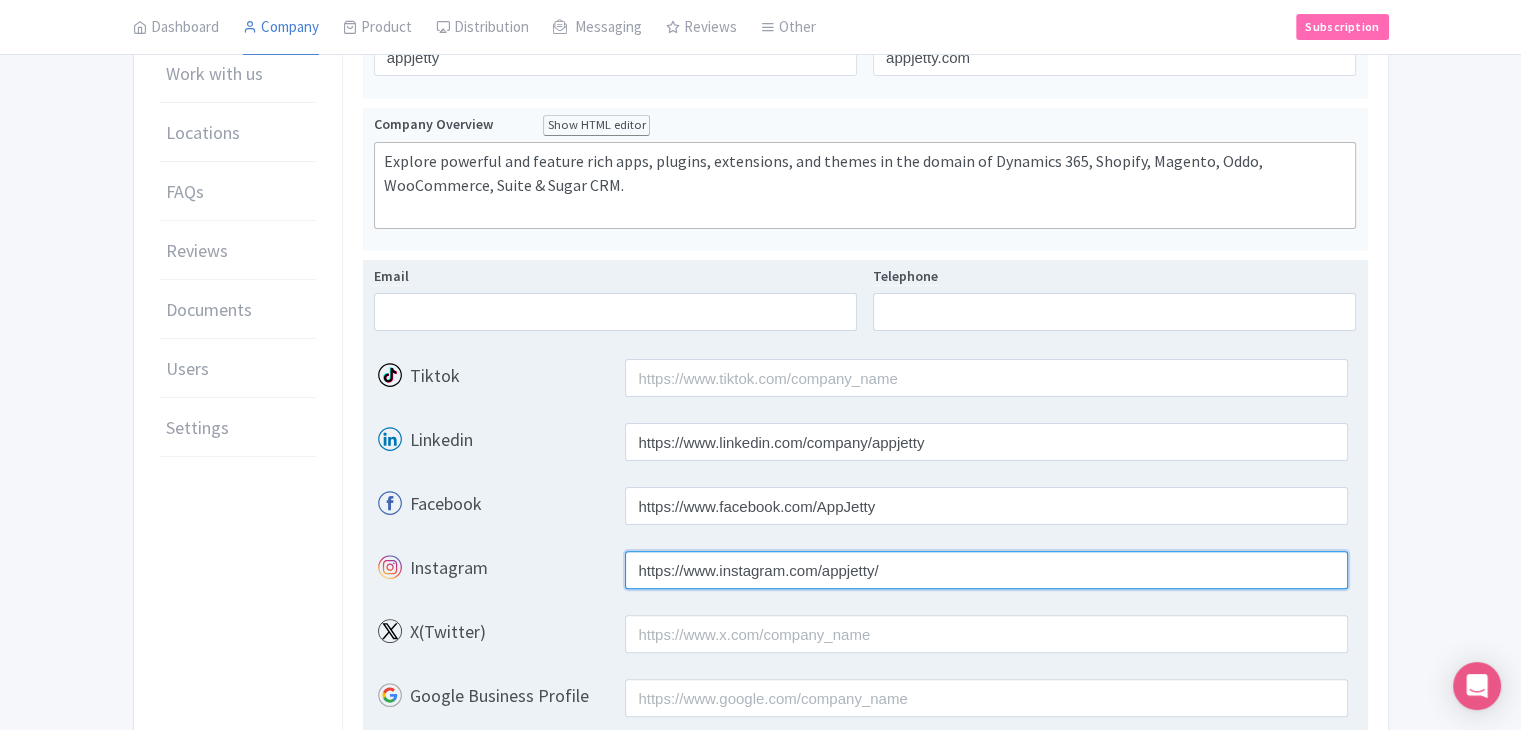 type on "https://www.instagram.com/appjetty/" 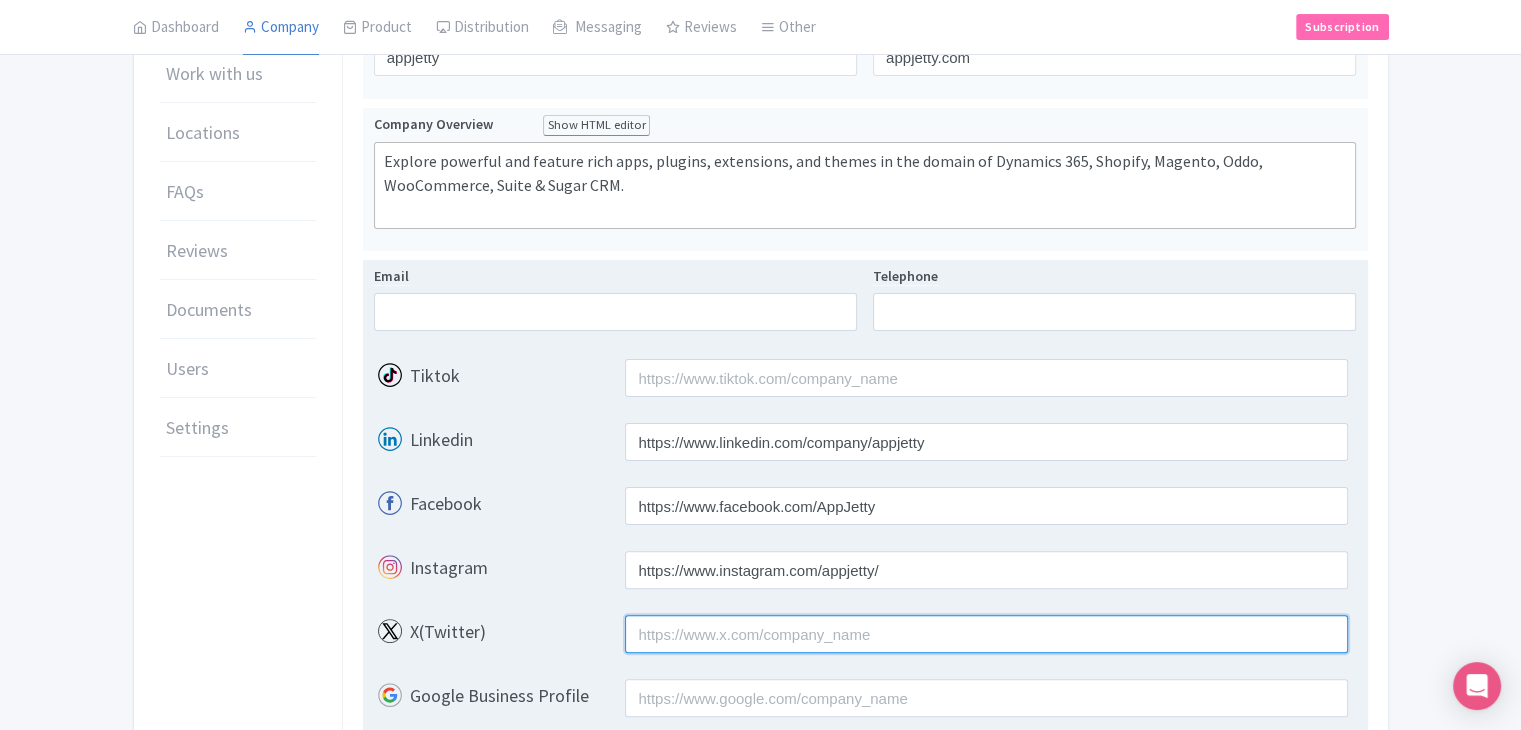 click on "X(Twitter)" at bounding box center [986, 634] 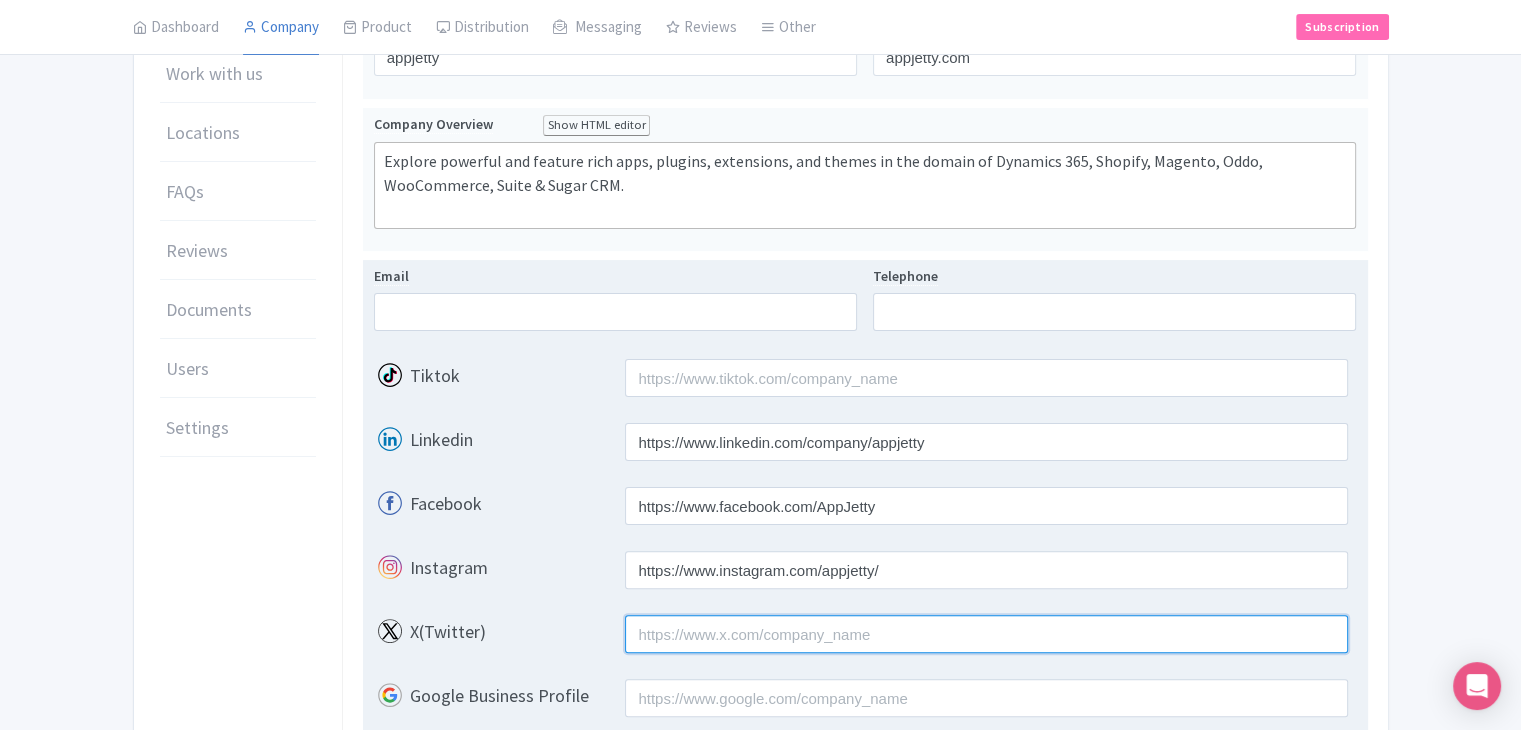 click on "X(Twitter)" at bounding box center [986, 634] 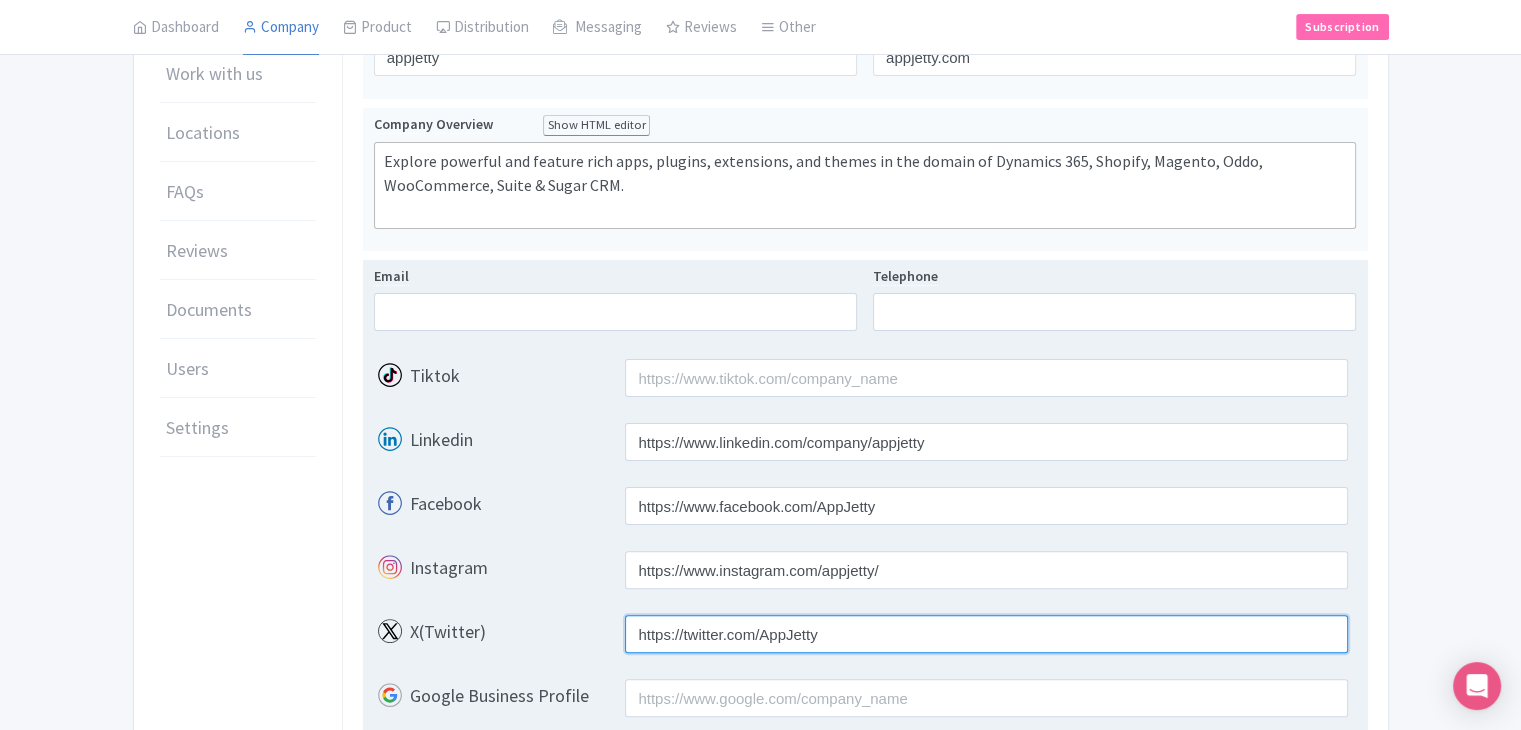 type on "https://twitter.com/AppJetty" 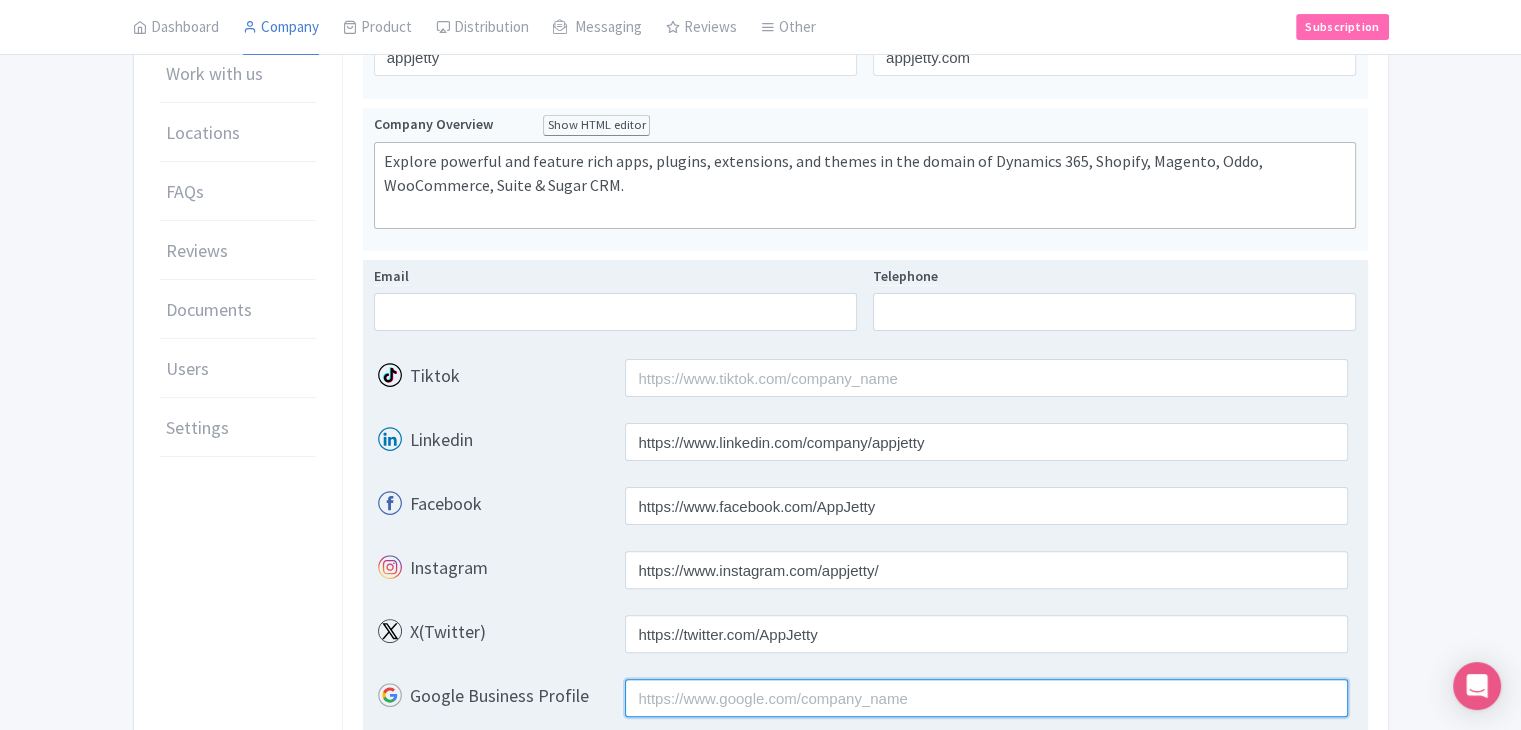 click on "Google Business Profile" at bounding box center [986, 698] 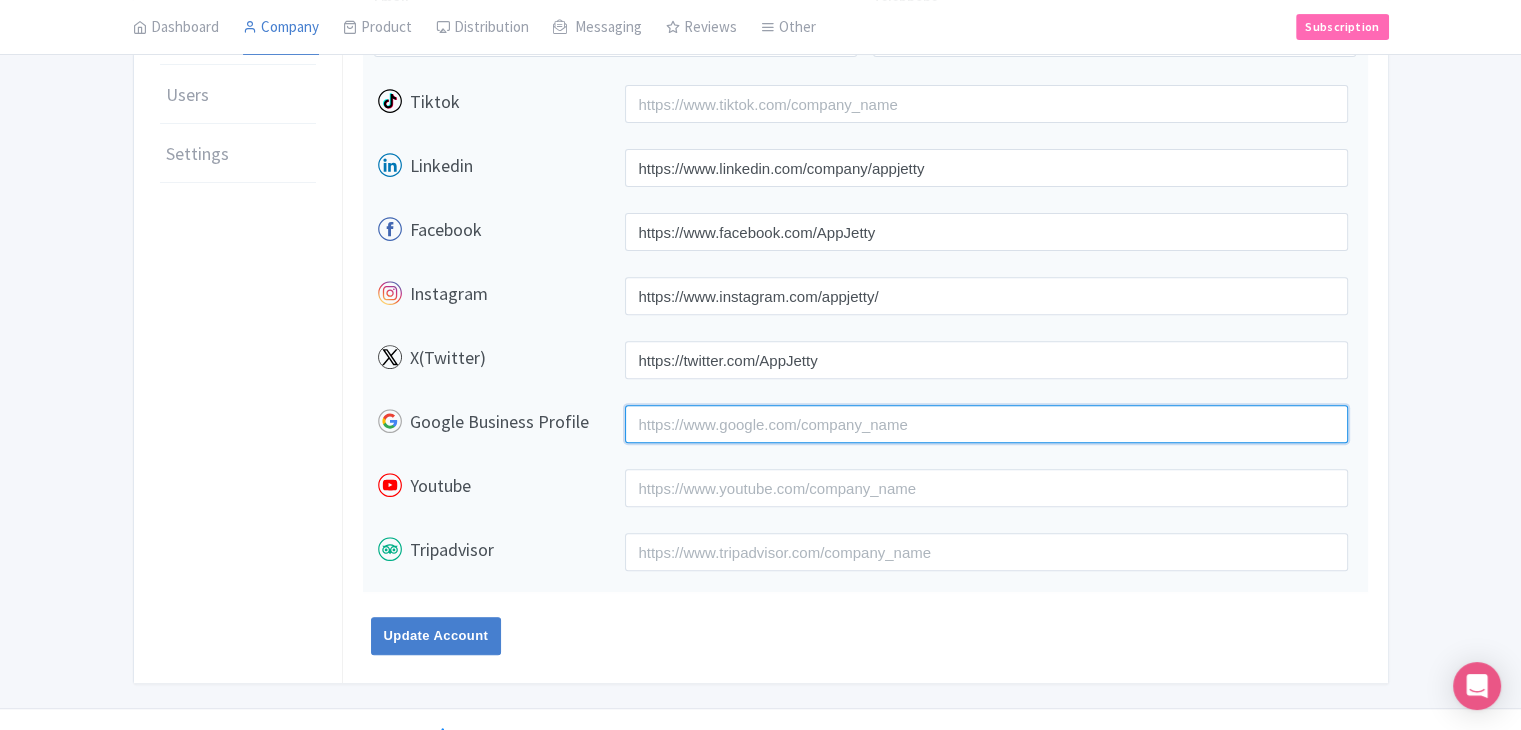 scroll, scrollTop: 700, scrollLeft: 0, axis: vertical 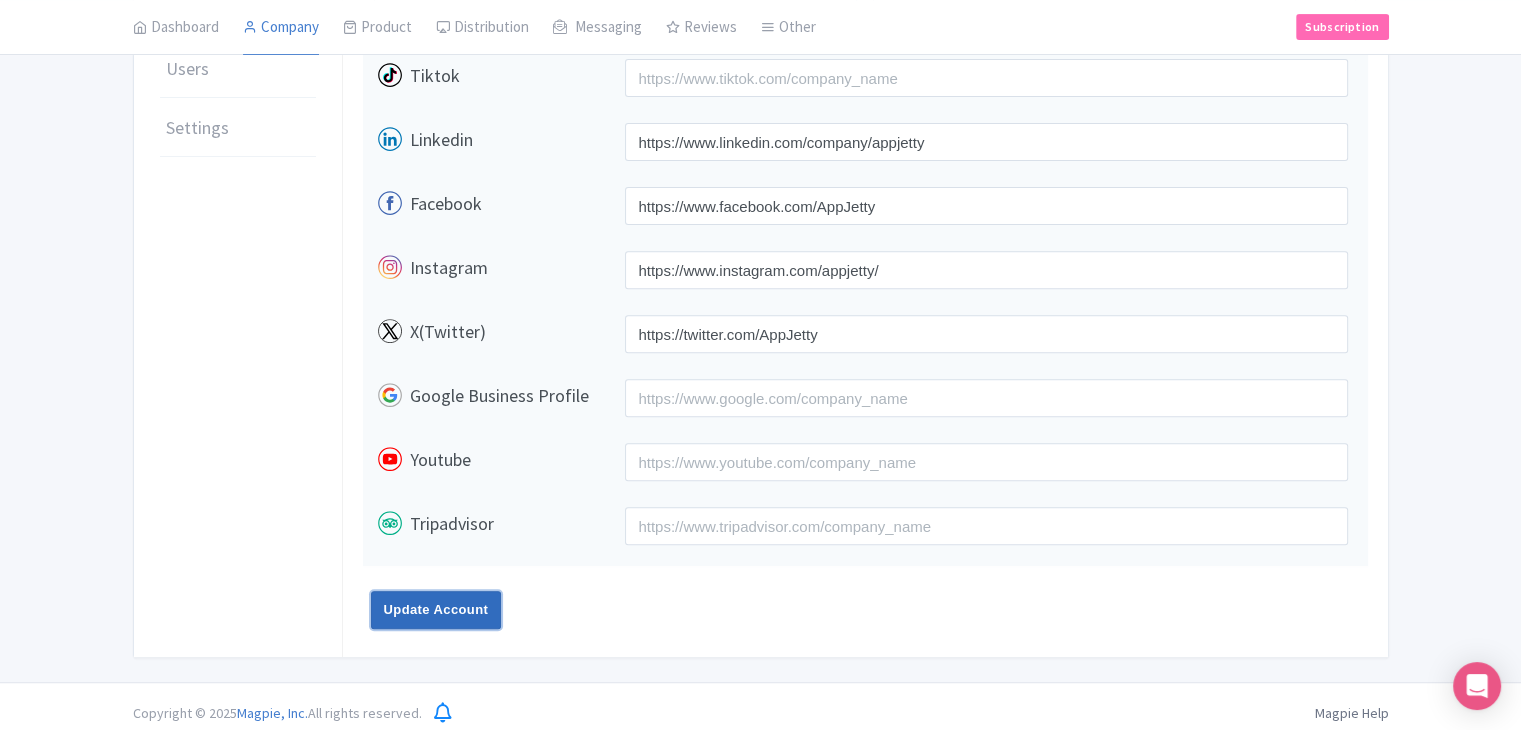 click on "Update Account" at bounding box center [436, 610] 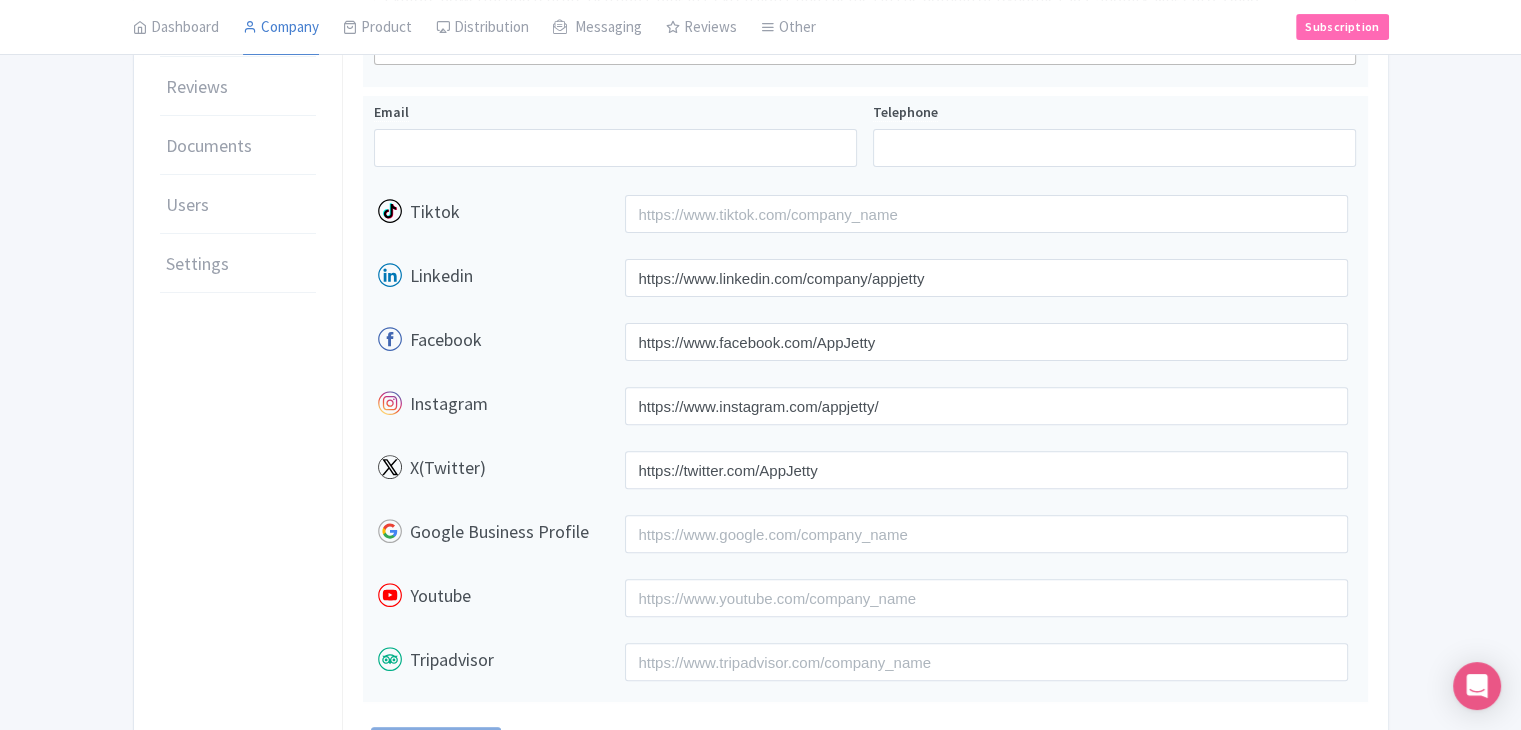 scroll, scrollTop: 500, scrollLeft: 0, axis: vertical 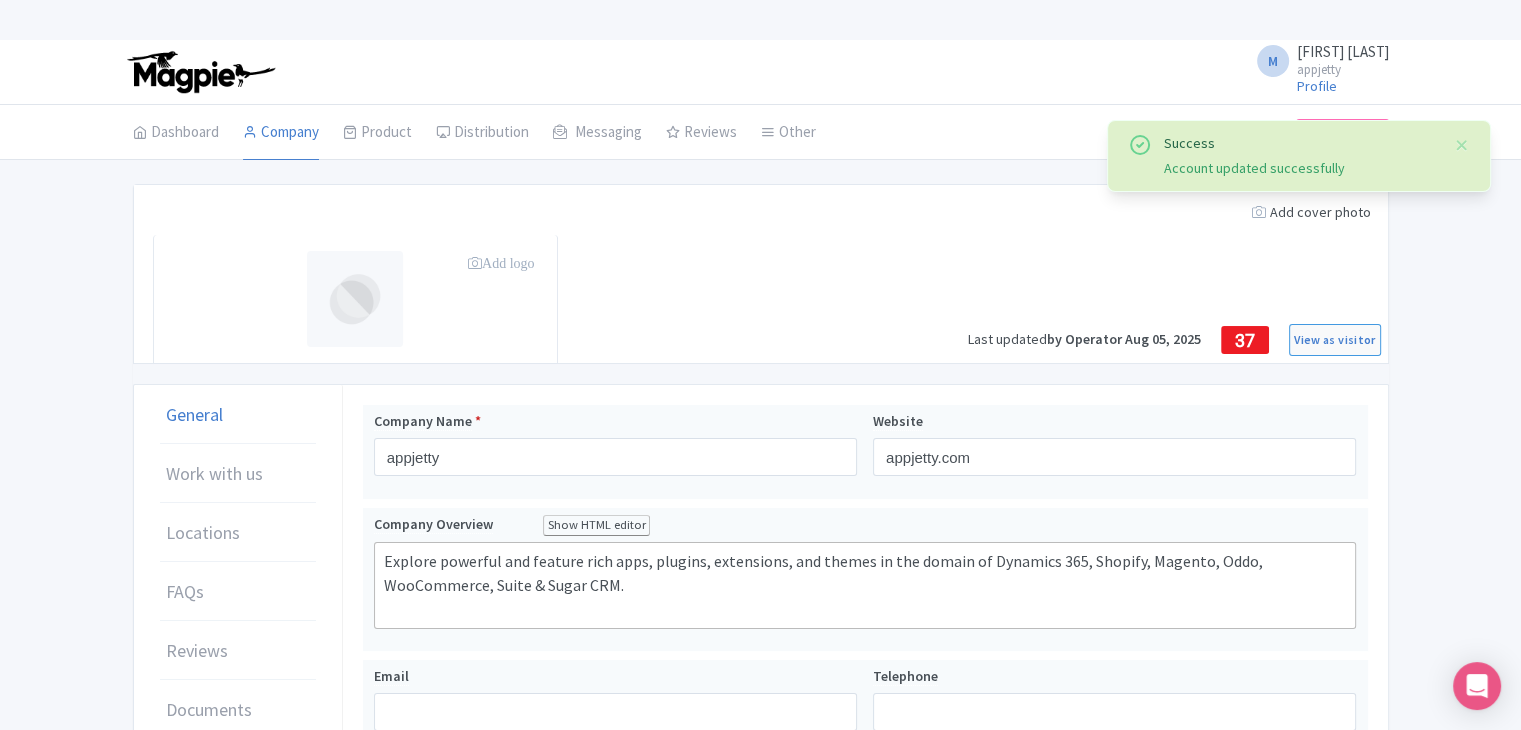 click on "Add logo" at bounding box center (503, 263) 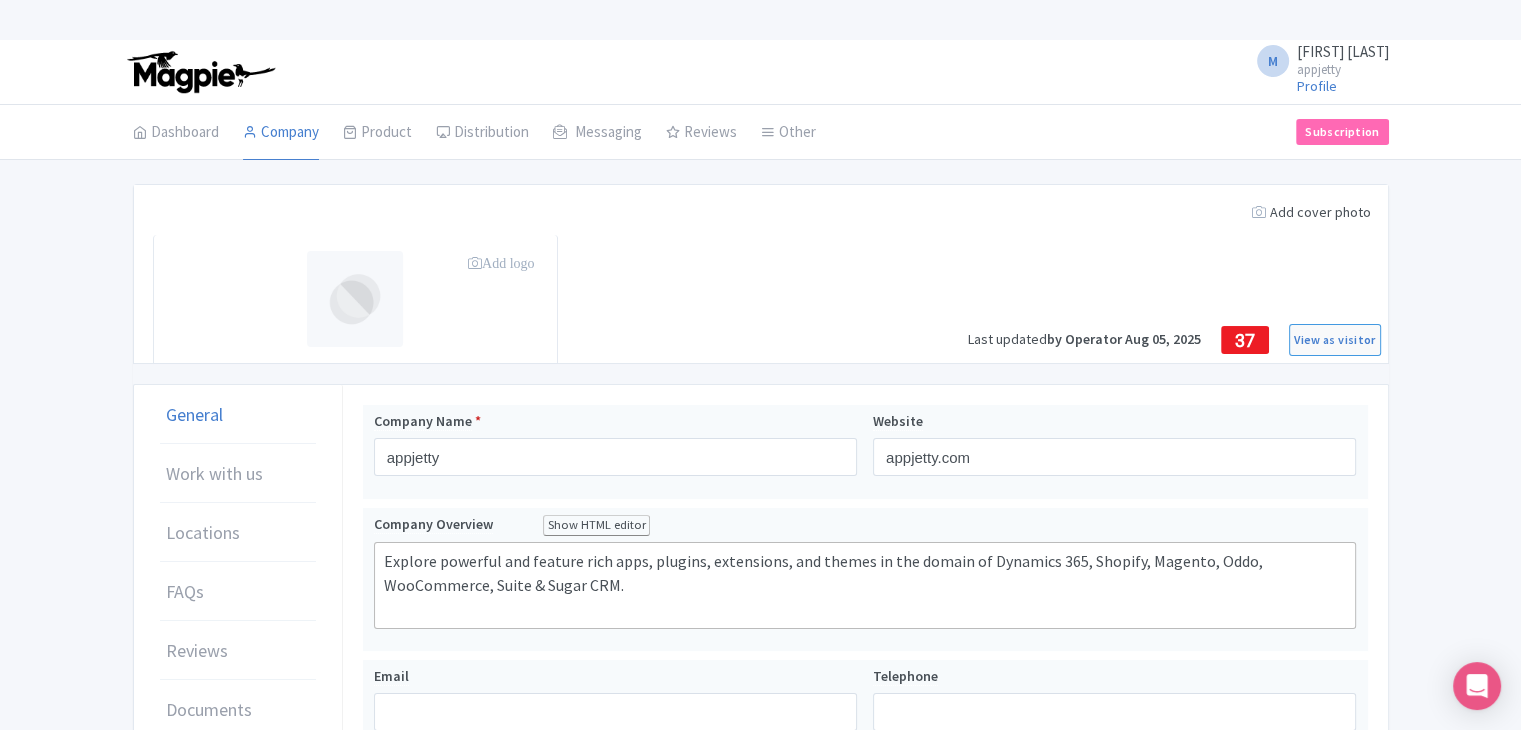 click at bounding box center [355, 299] 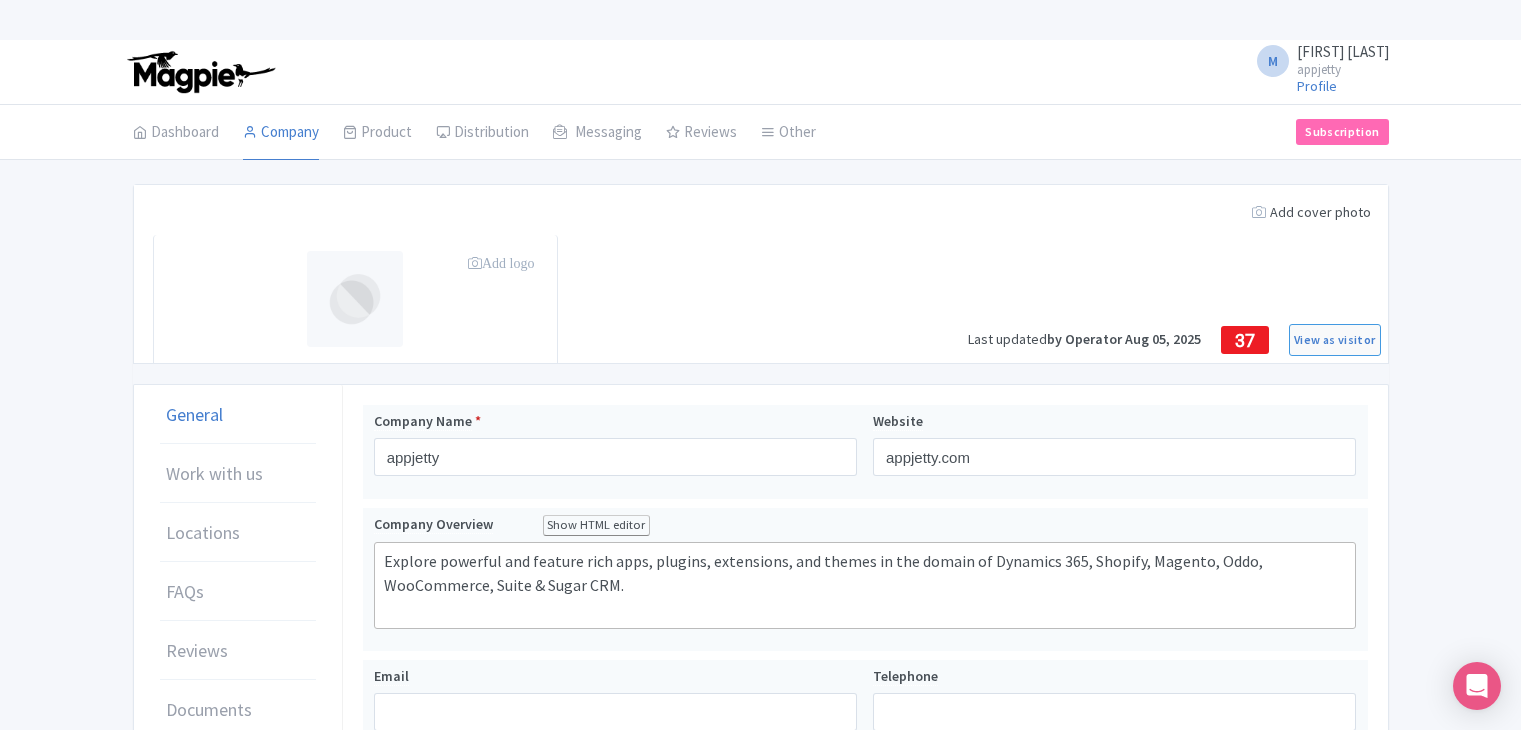 scroll, scrollTop: 0, scrollLeft: 0, axis: both 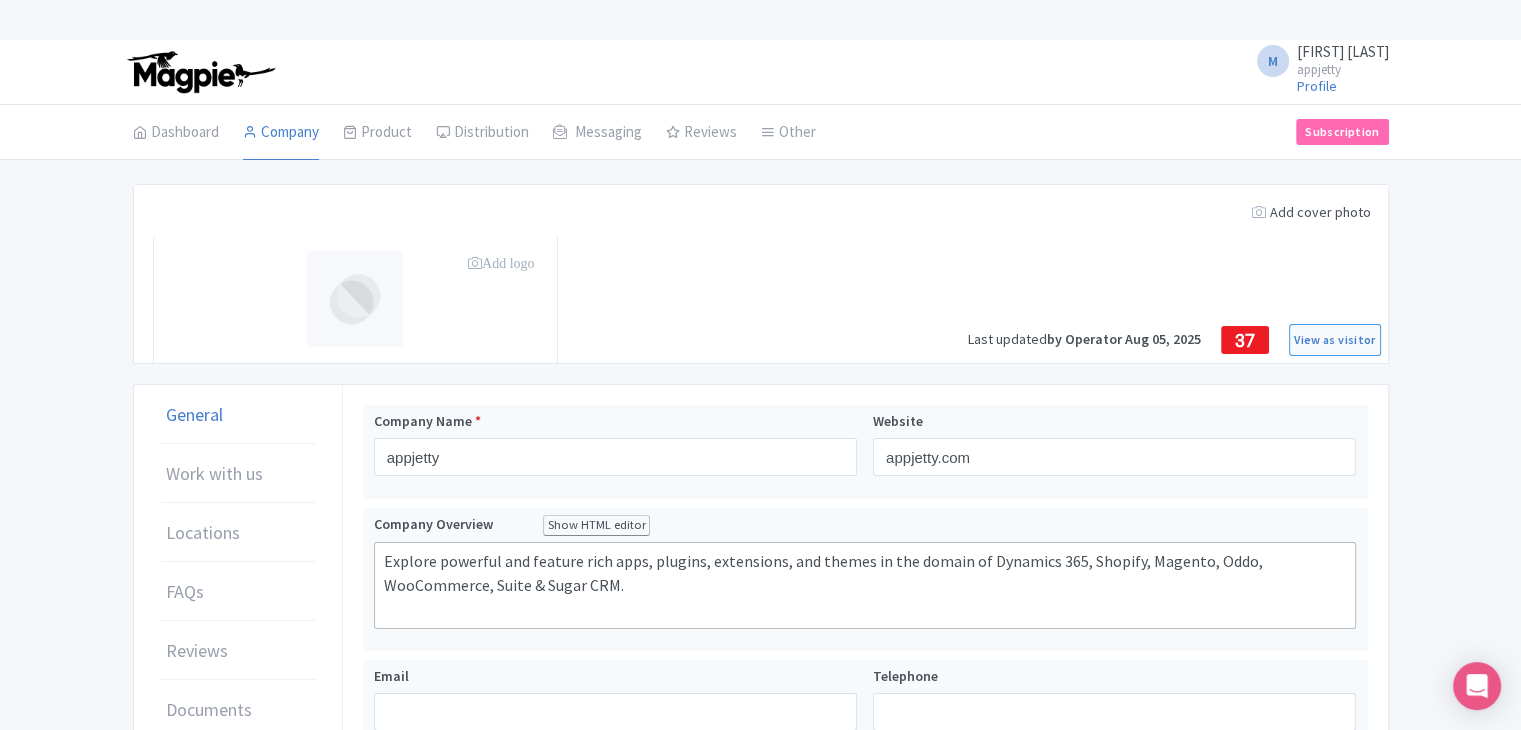 click on "Add logo" at bounding box center [501, 263] 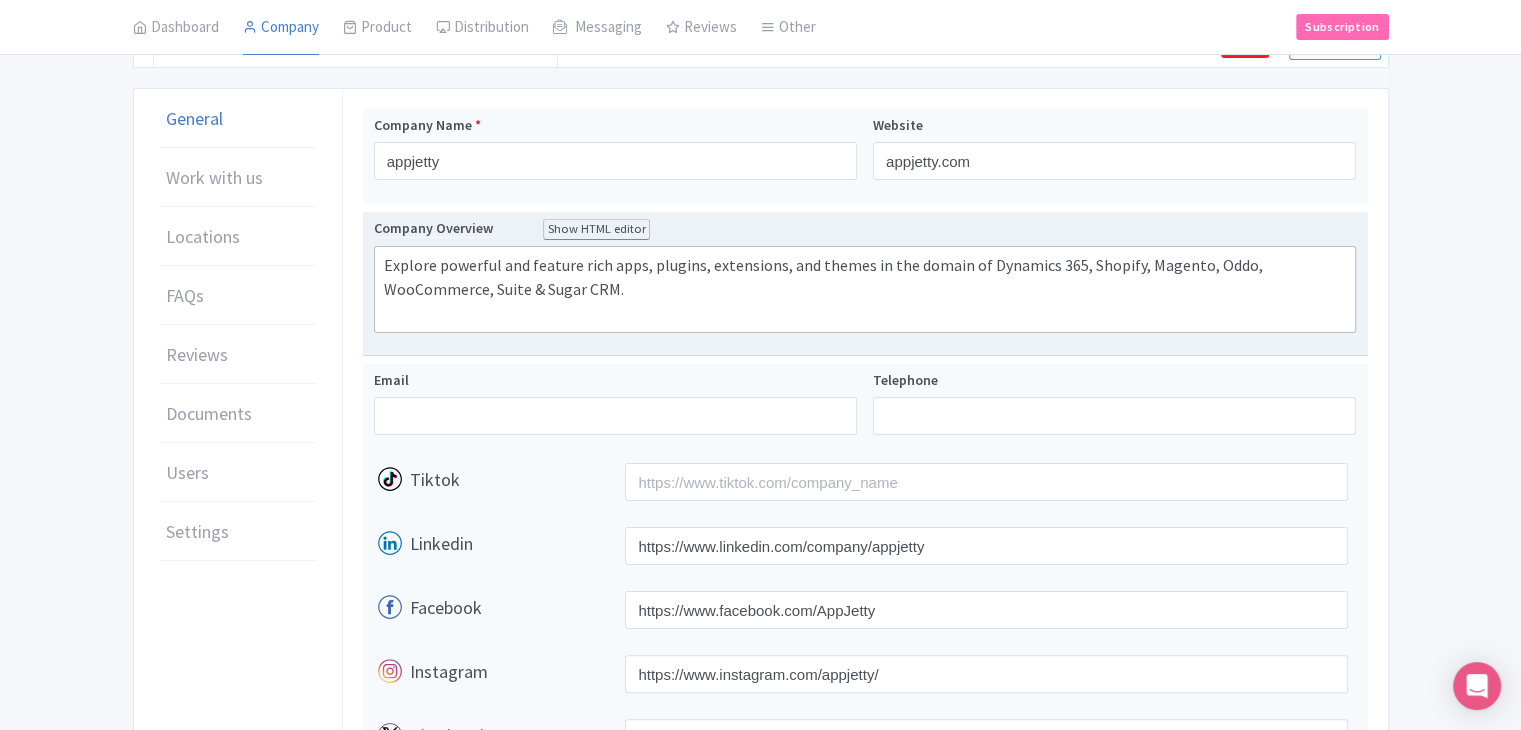 scroll, scrollTop: 300, scrollLeft: 0, axis: vertical 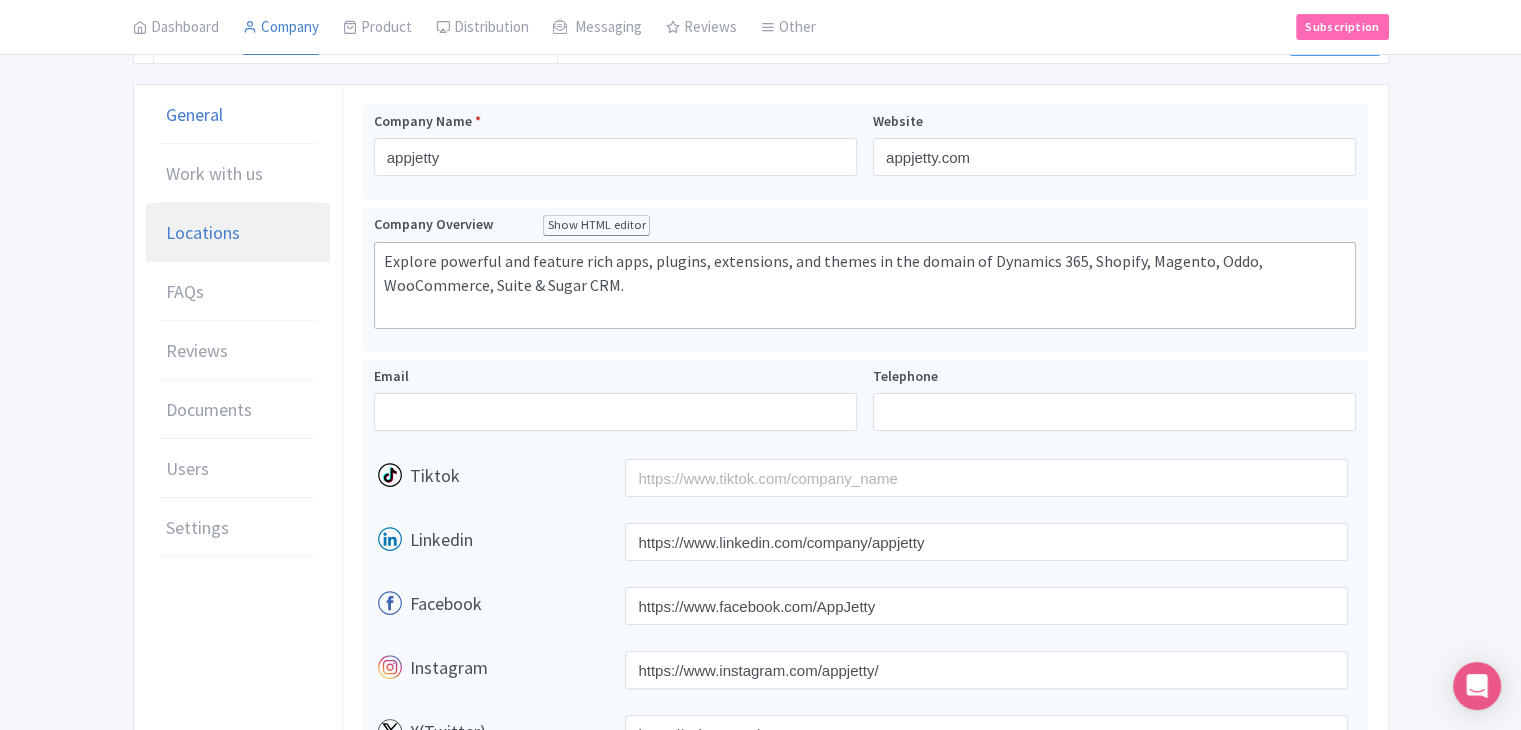 click on "Locations" at bounding box center (203, 232) 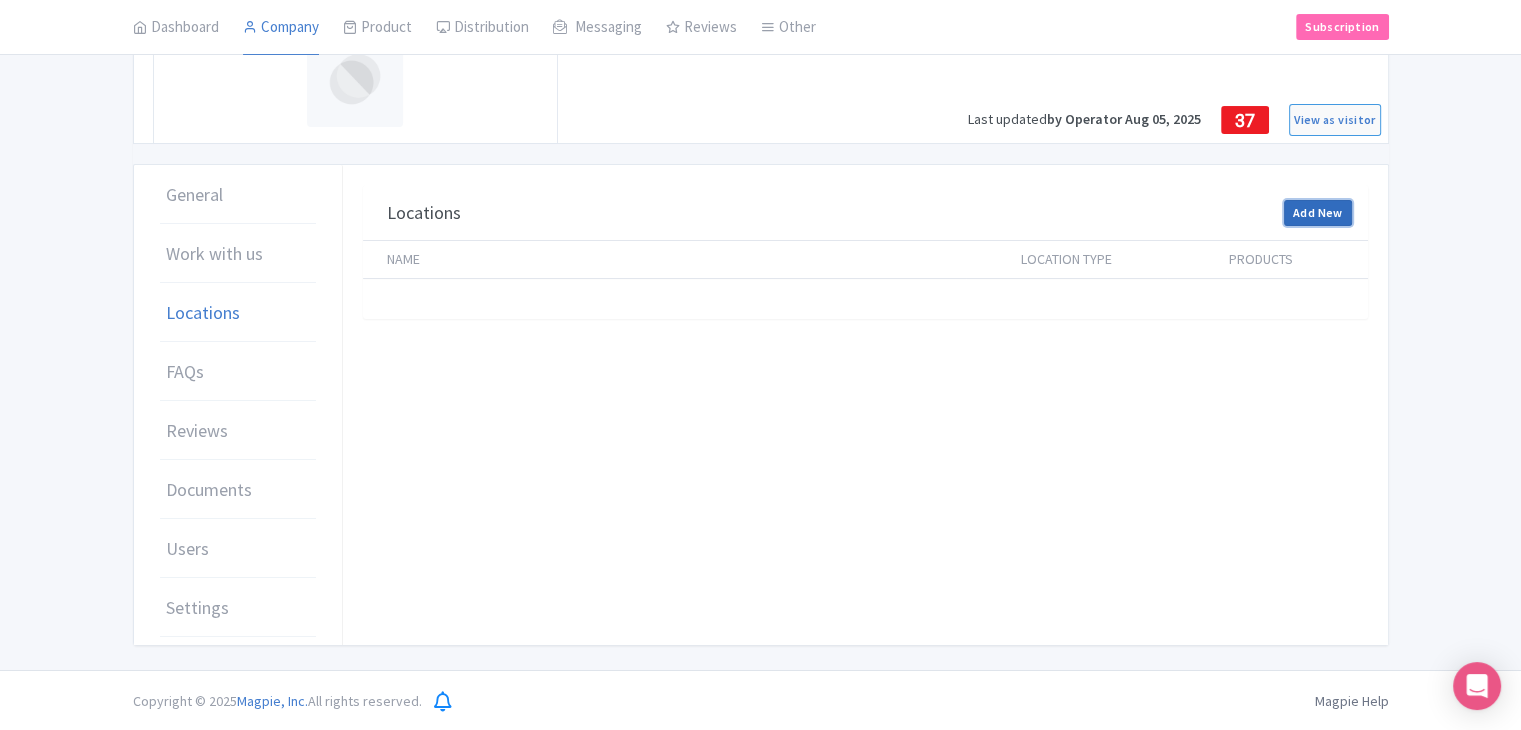 click on "Add New" at bounding box center [1318, 213] 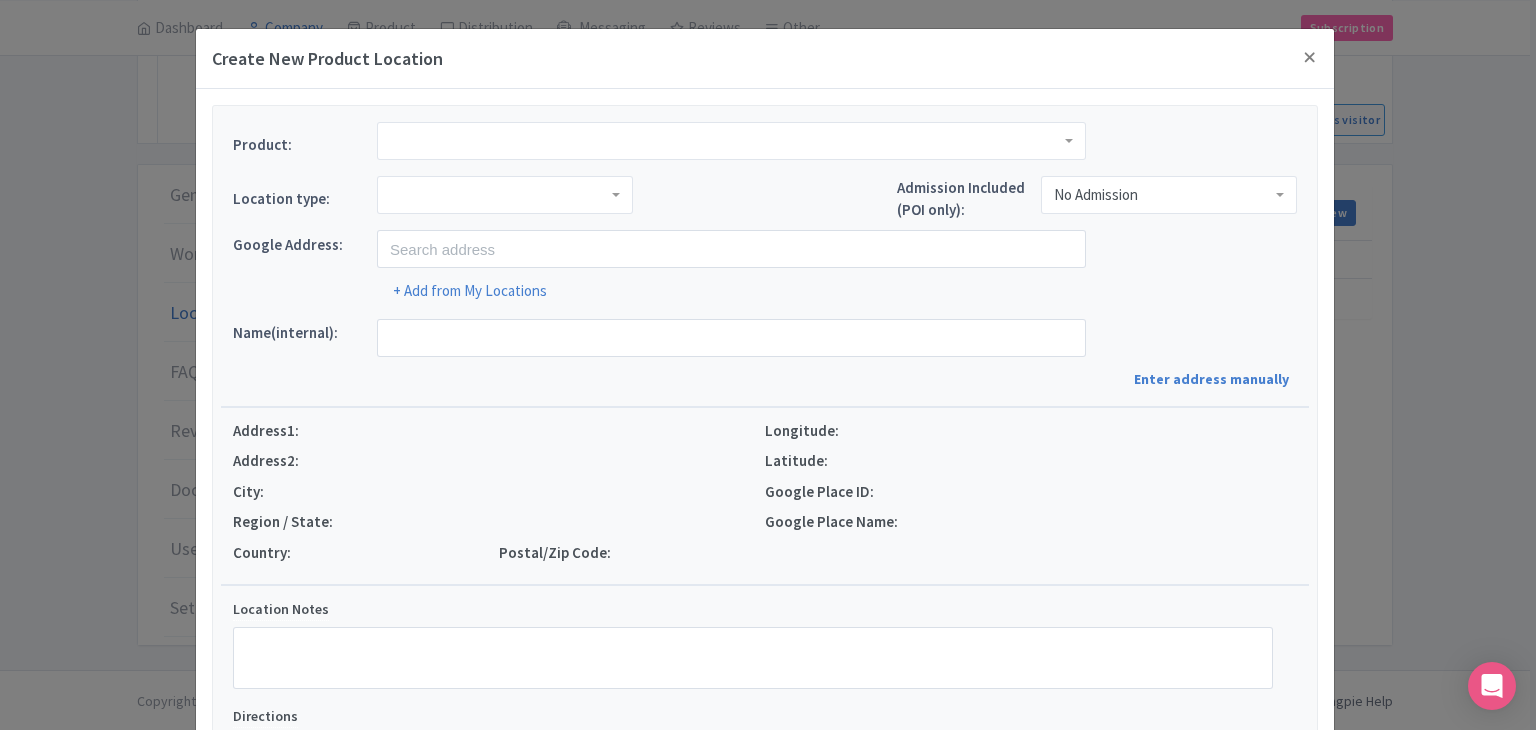 click at bounding box center (731, 141) 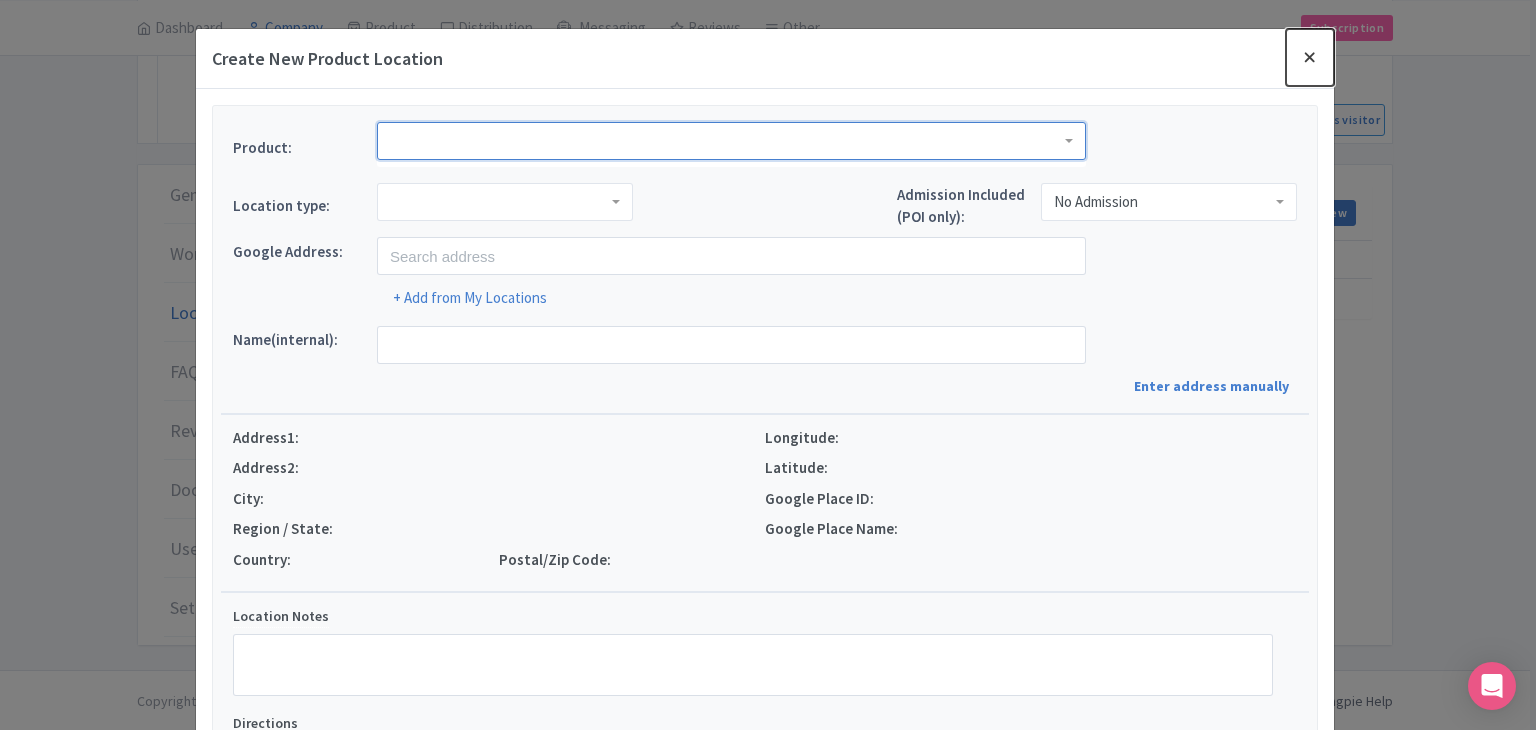 click at bounding box center (1310, 57) 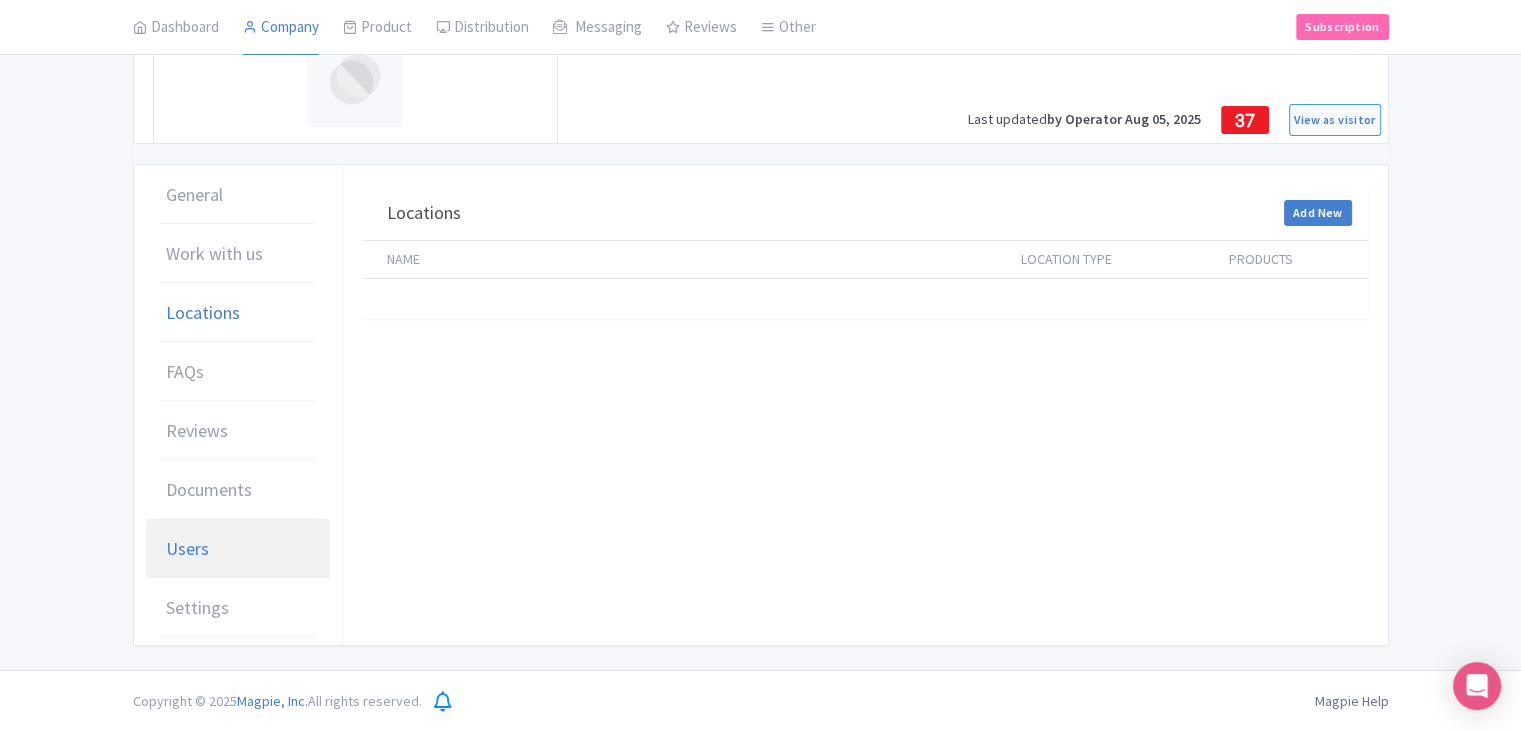 click on "Users" at bounding box center [238, 549] 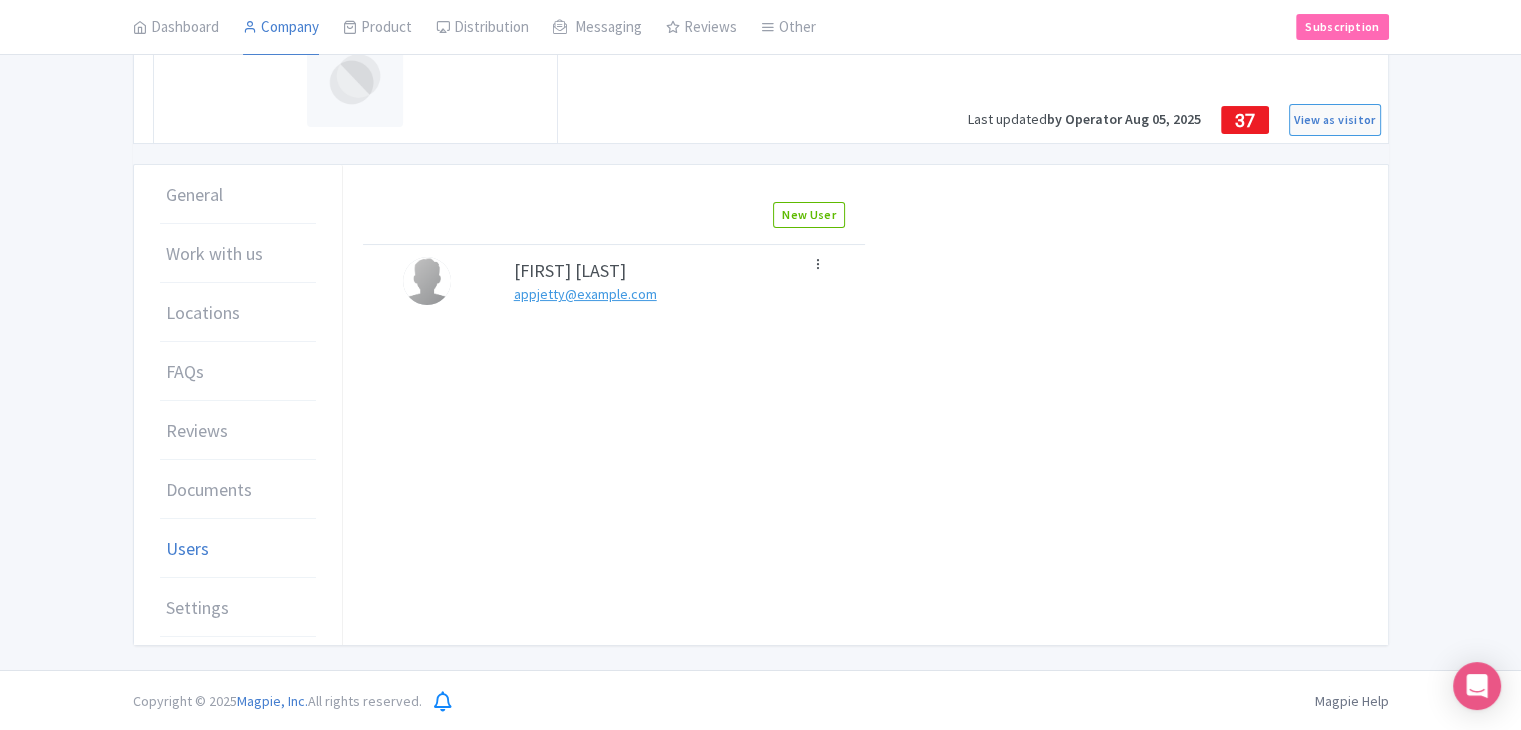 click at bounding box center (818, 264) 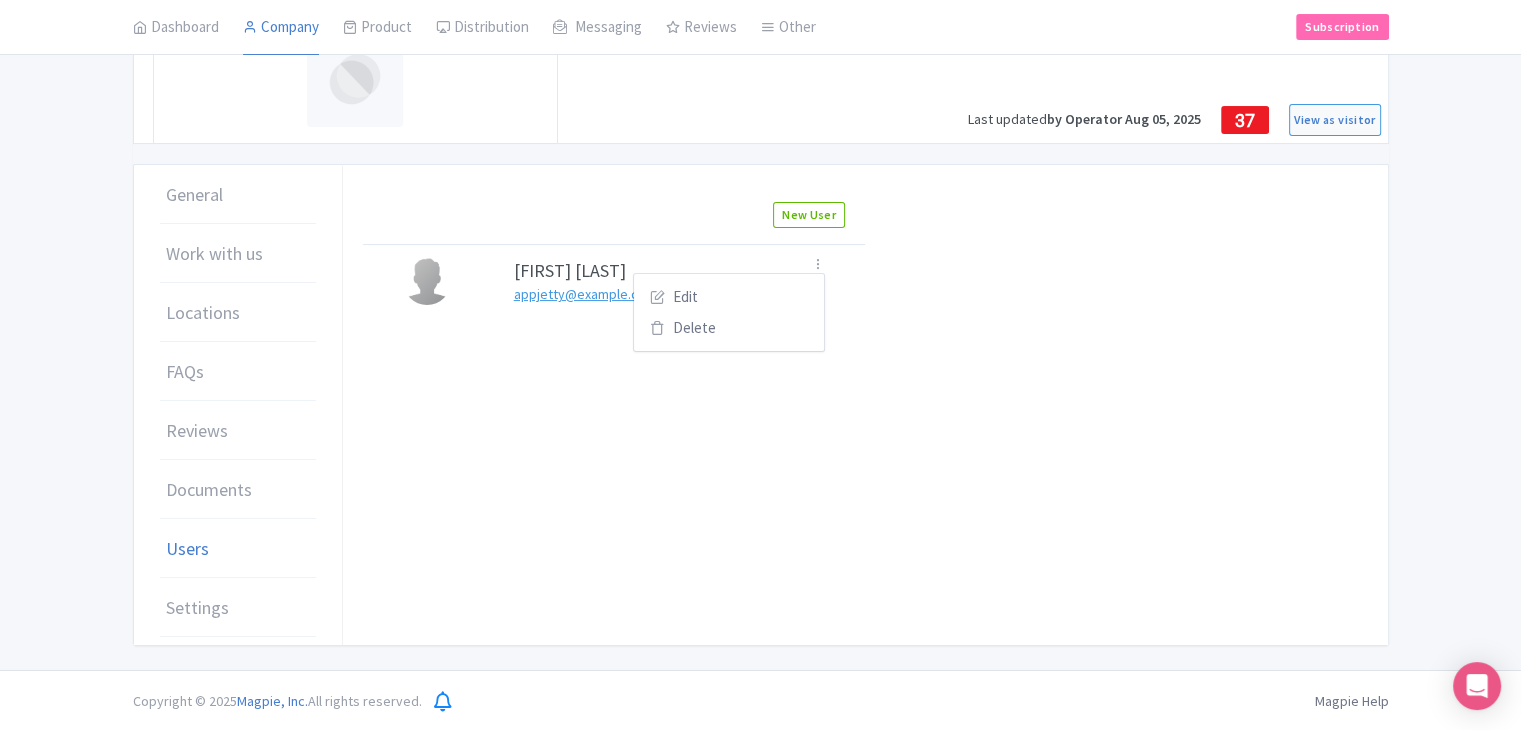 click on "New User
[FIRST] [LAST]
appjetty@example.com
Edit
Delete" at bounding box center (614, 259) 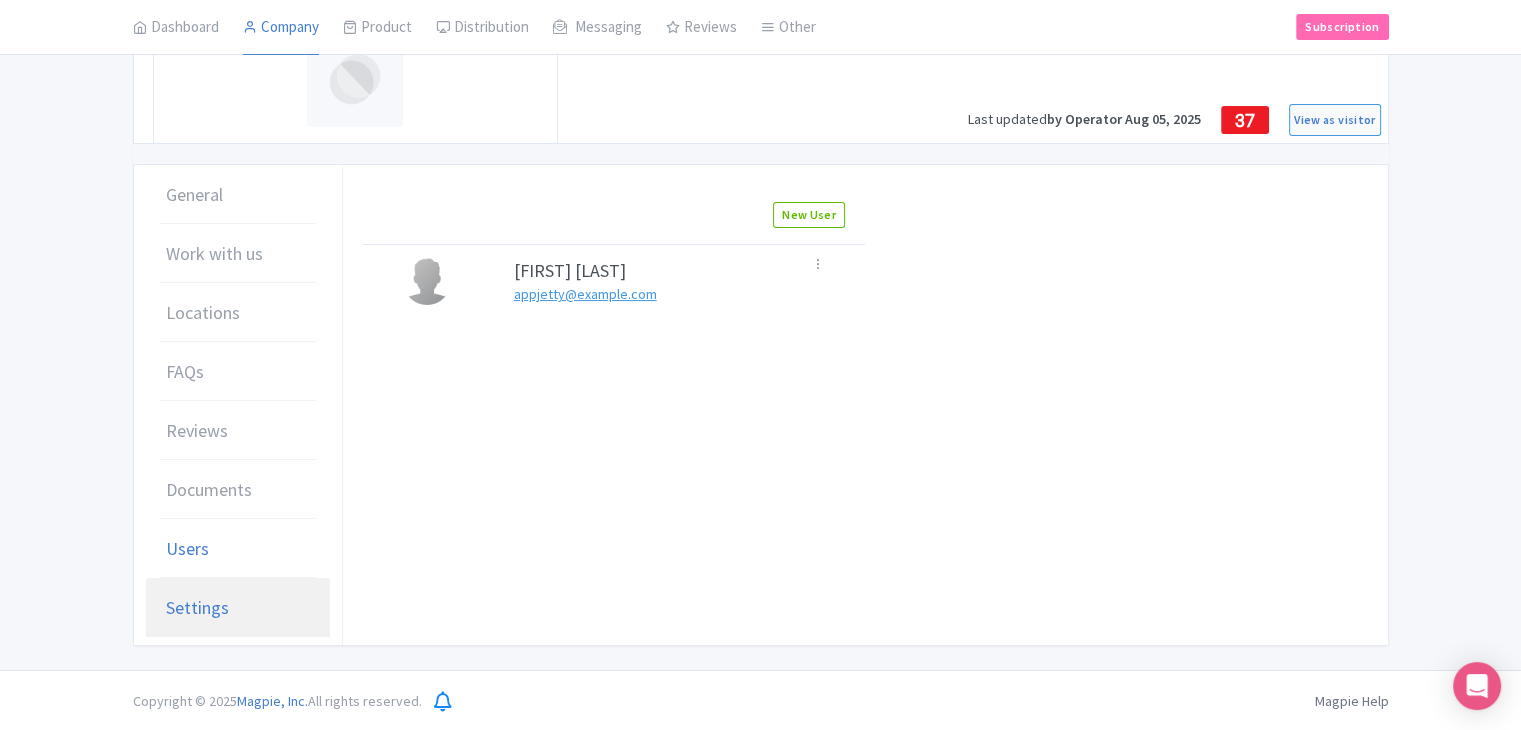 click on "Settings" at bounding box center [238, 608] 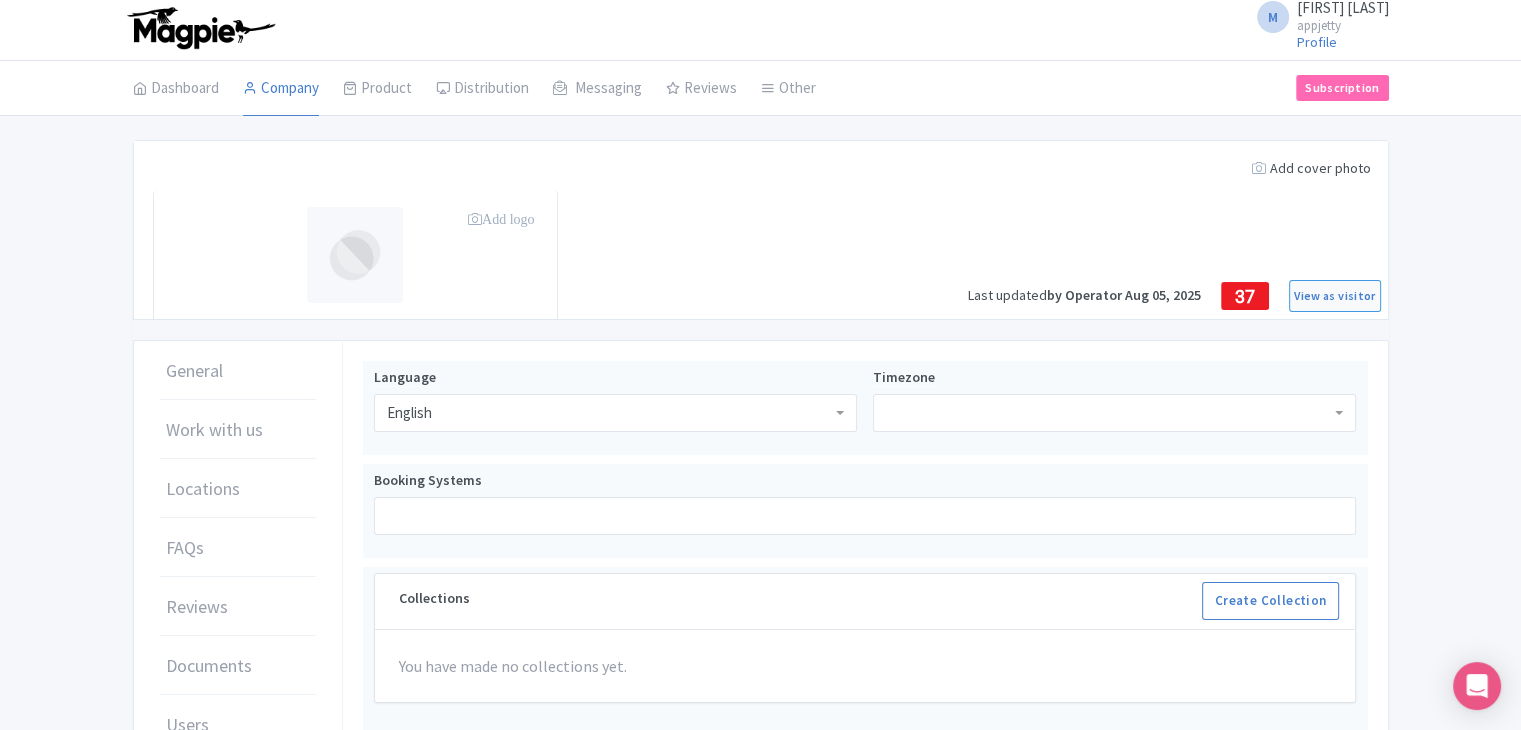 scroll, scrollTop: 20, scrollLeft: 0, axis: vertical 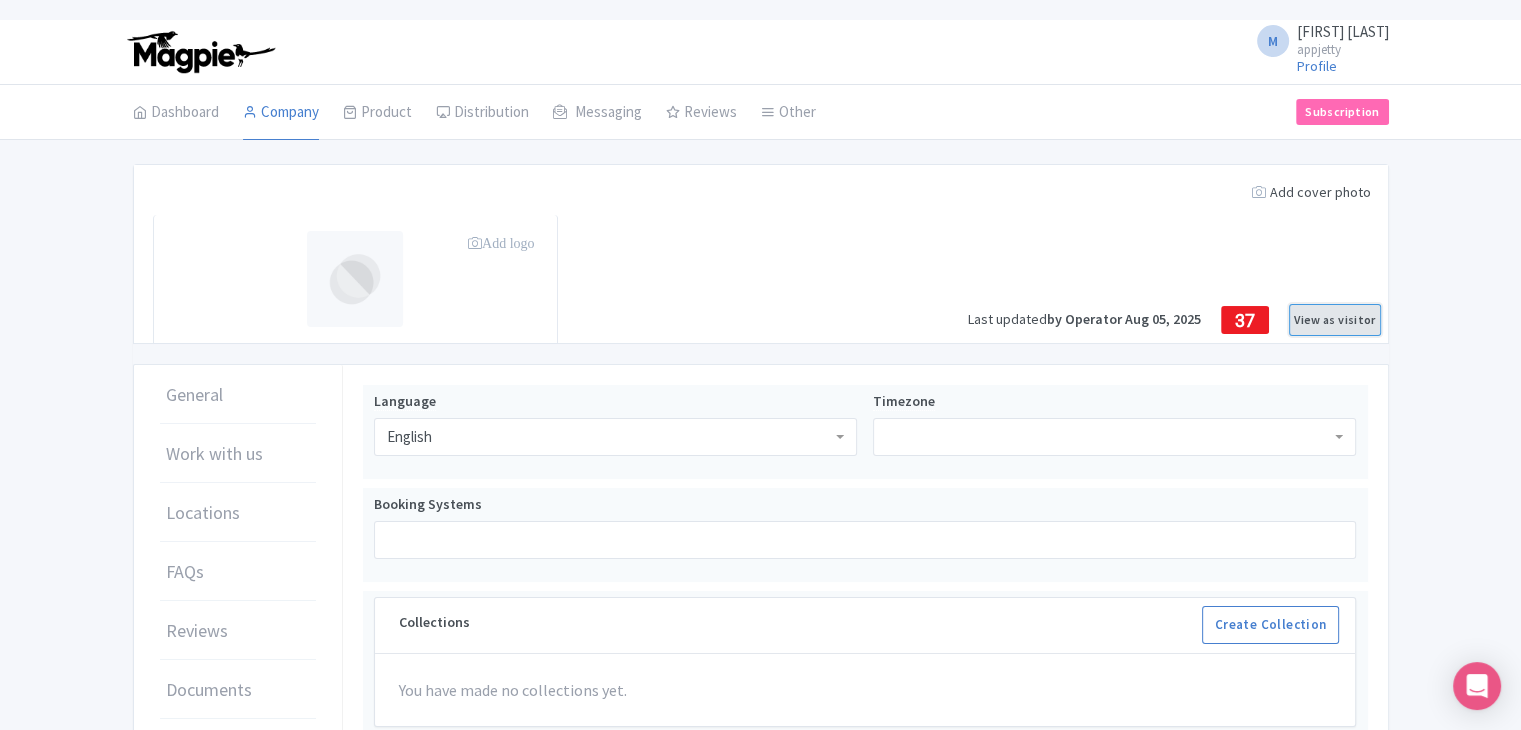 click on "View as visitor" at bounding box center [1334, 320] 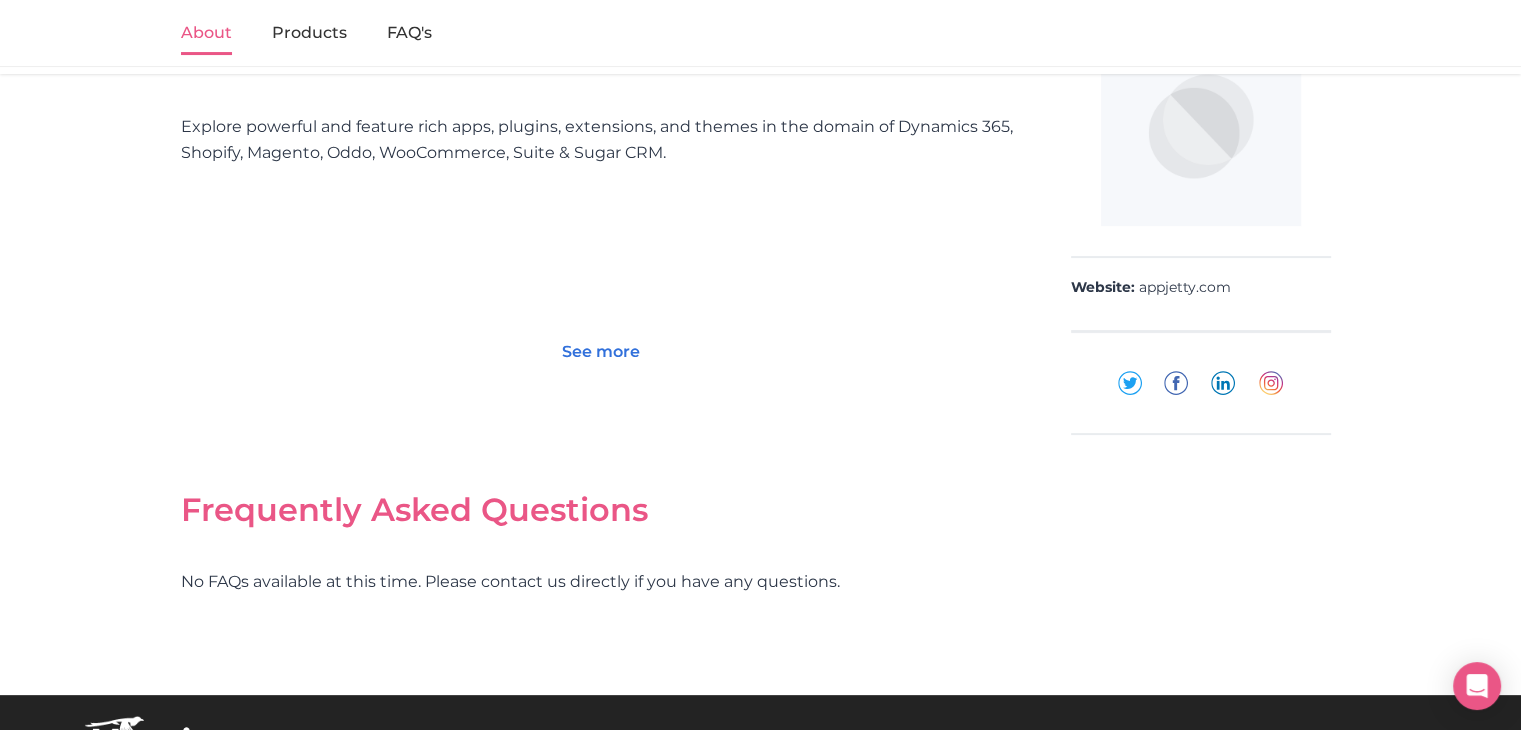 scroll, scrollTop: 449, scrollLeft: 0, axis: vertical 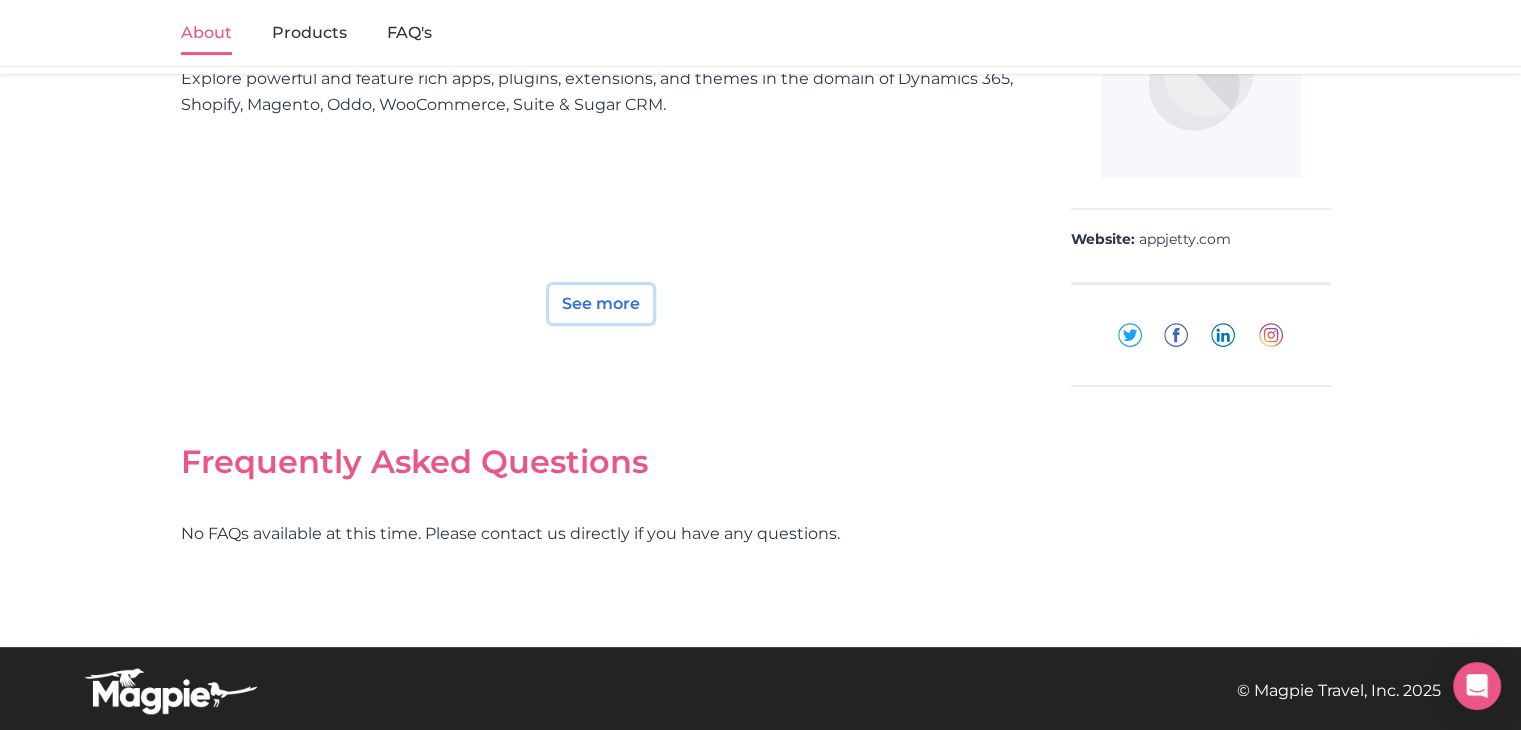 click on "See more" at bounding box center (601, 304) 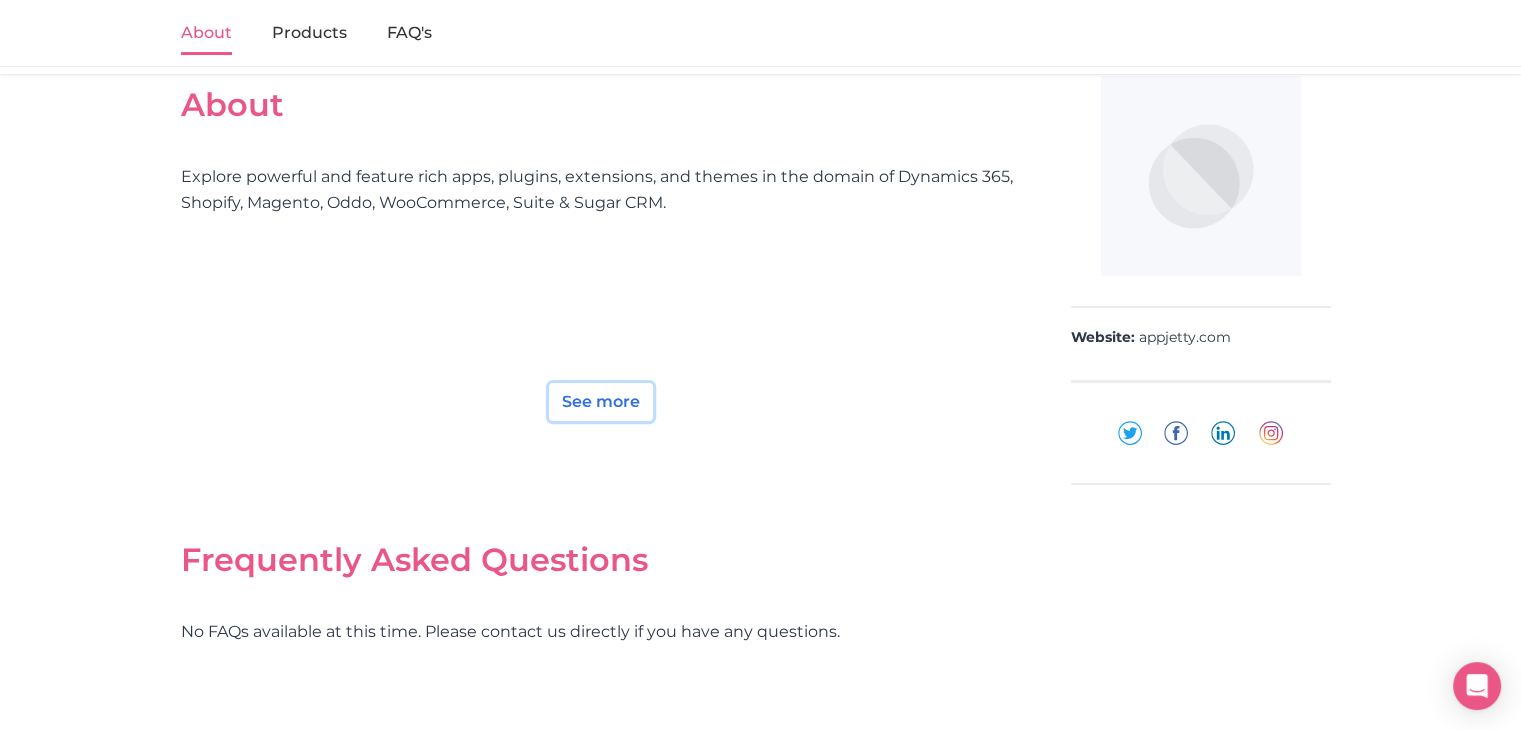 scroll, scrollTop: 249, scrollLeft: 0, axis: vertical 